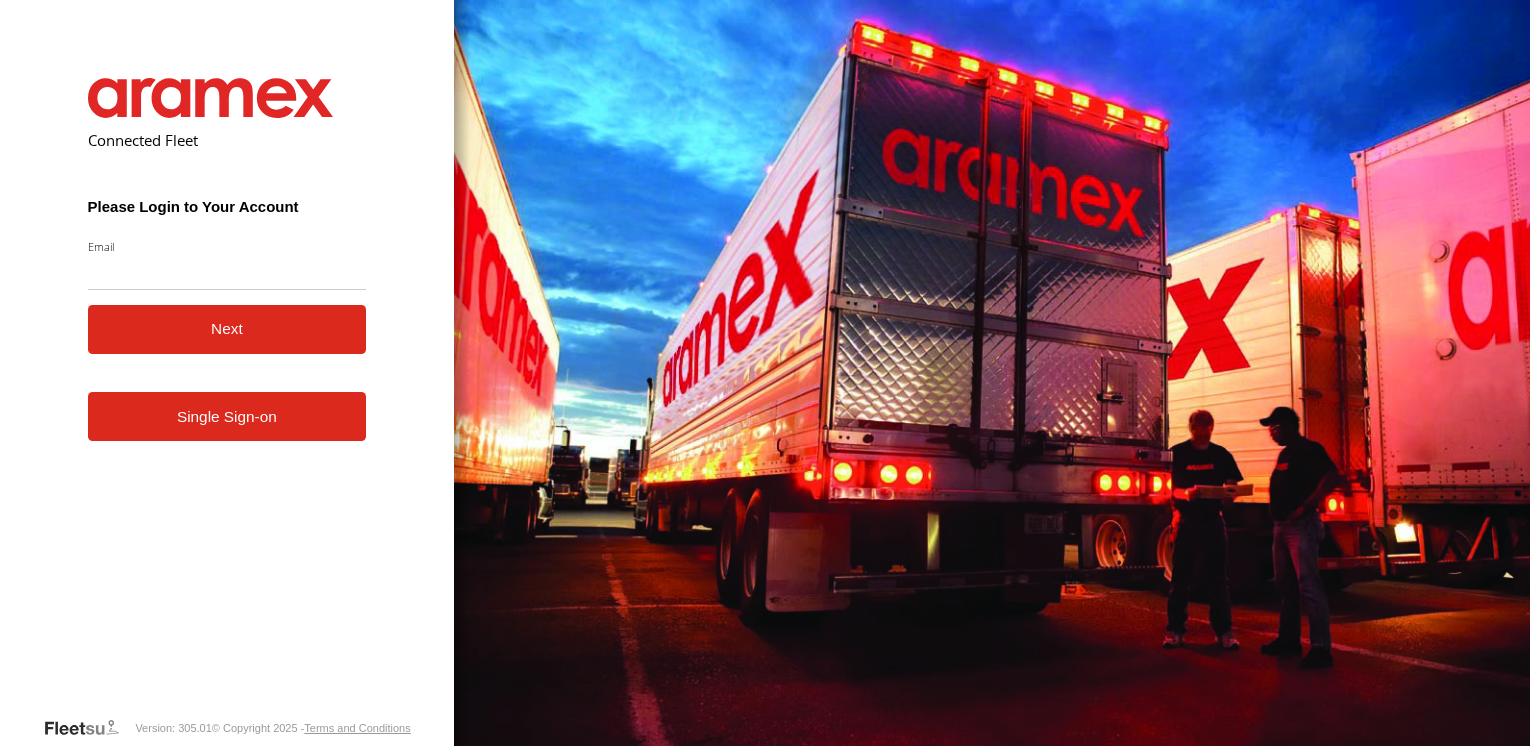 scroll, scrollTop: 0, scrollLeft: 0, axis: both 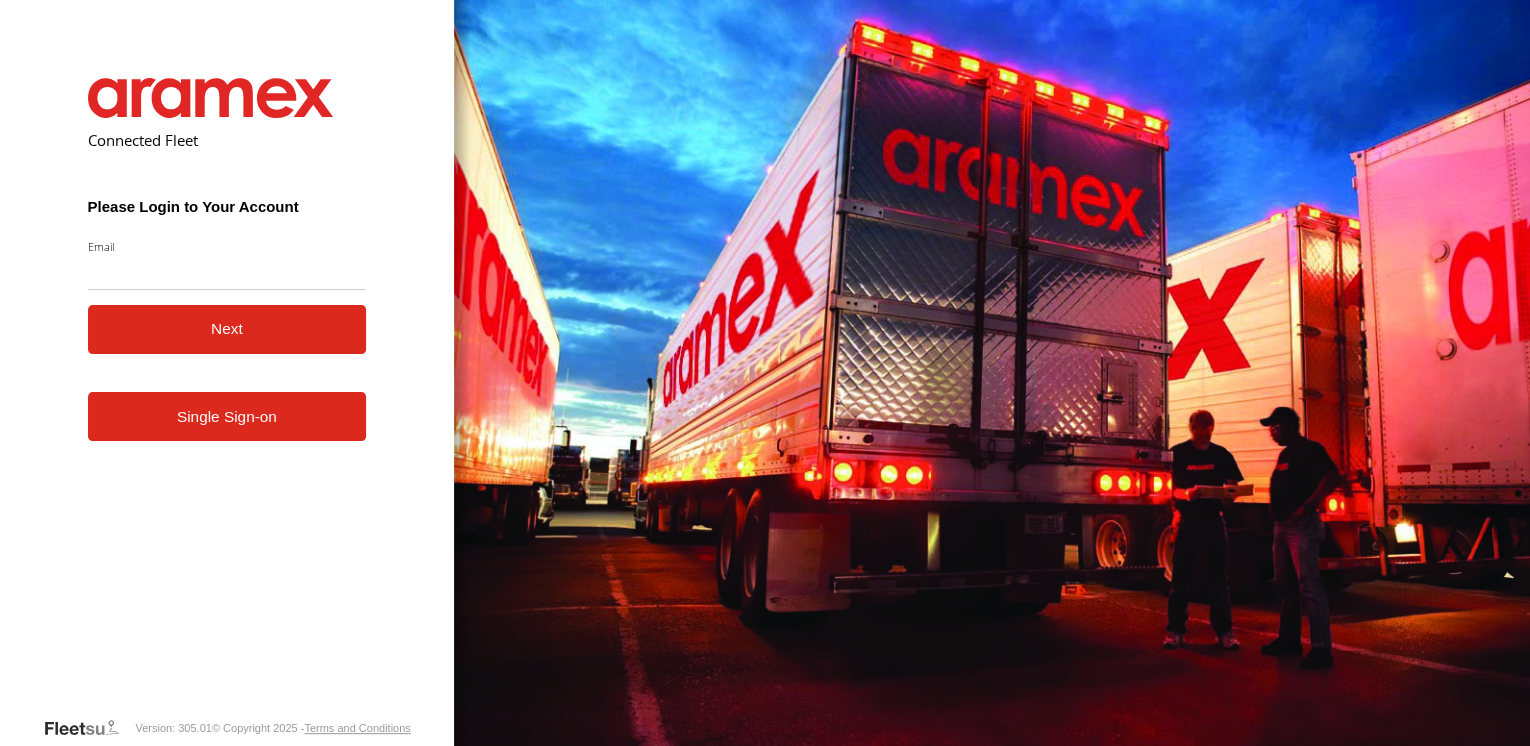 type on "**********" 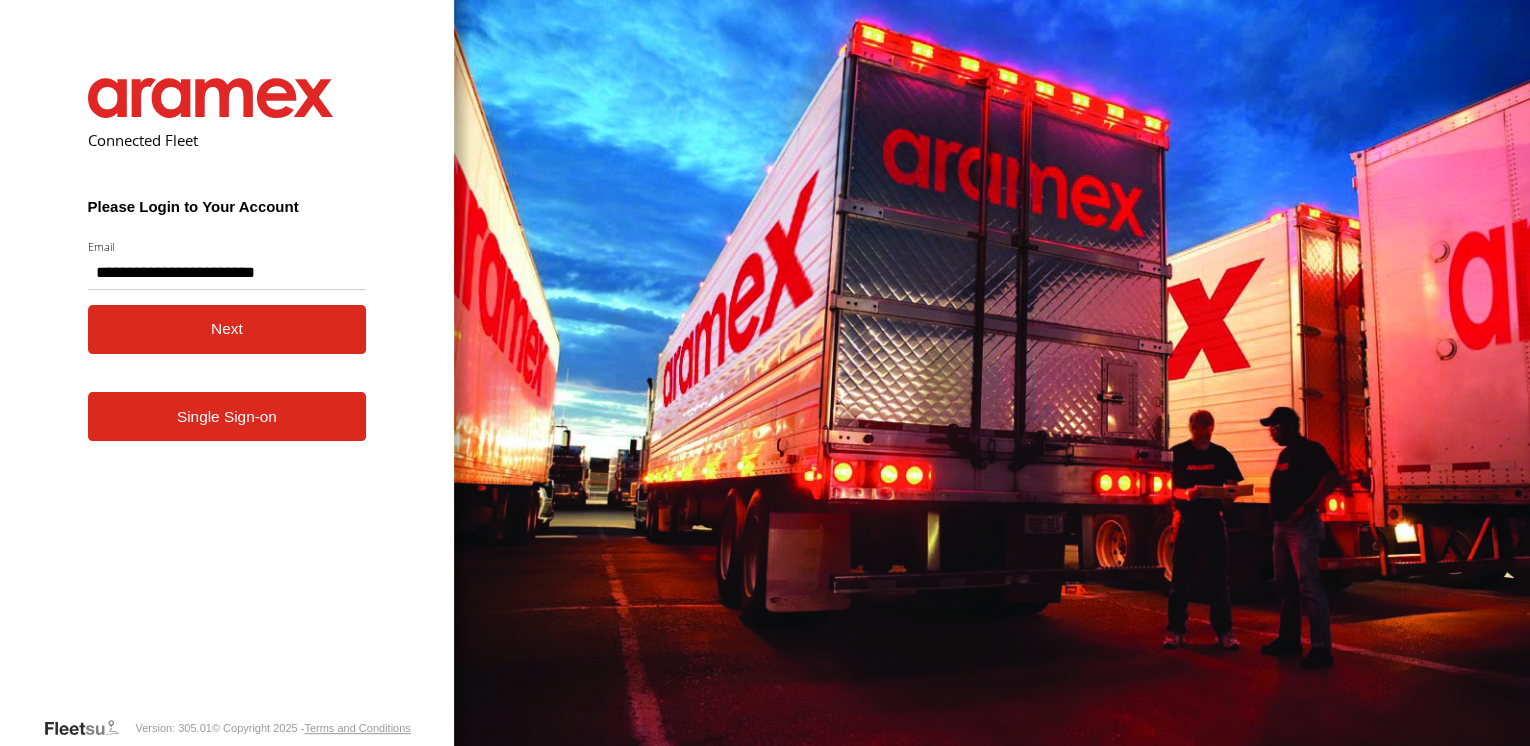 click on "Next" at bounding box center (227, 329) 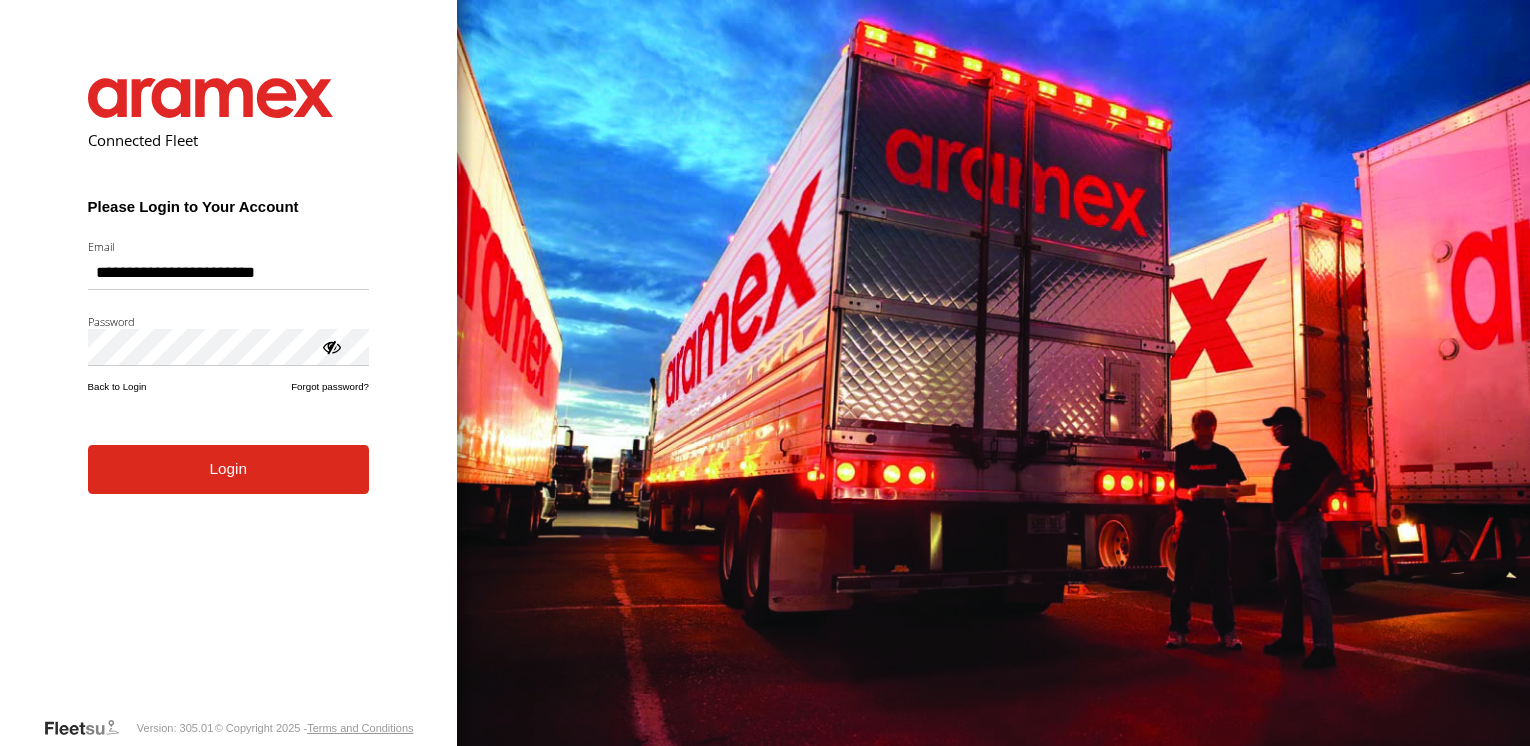 scroll, scrollTop: 0, scrollLeft: 0, axis: both 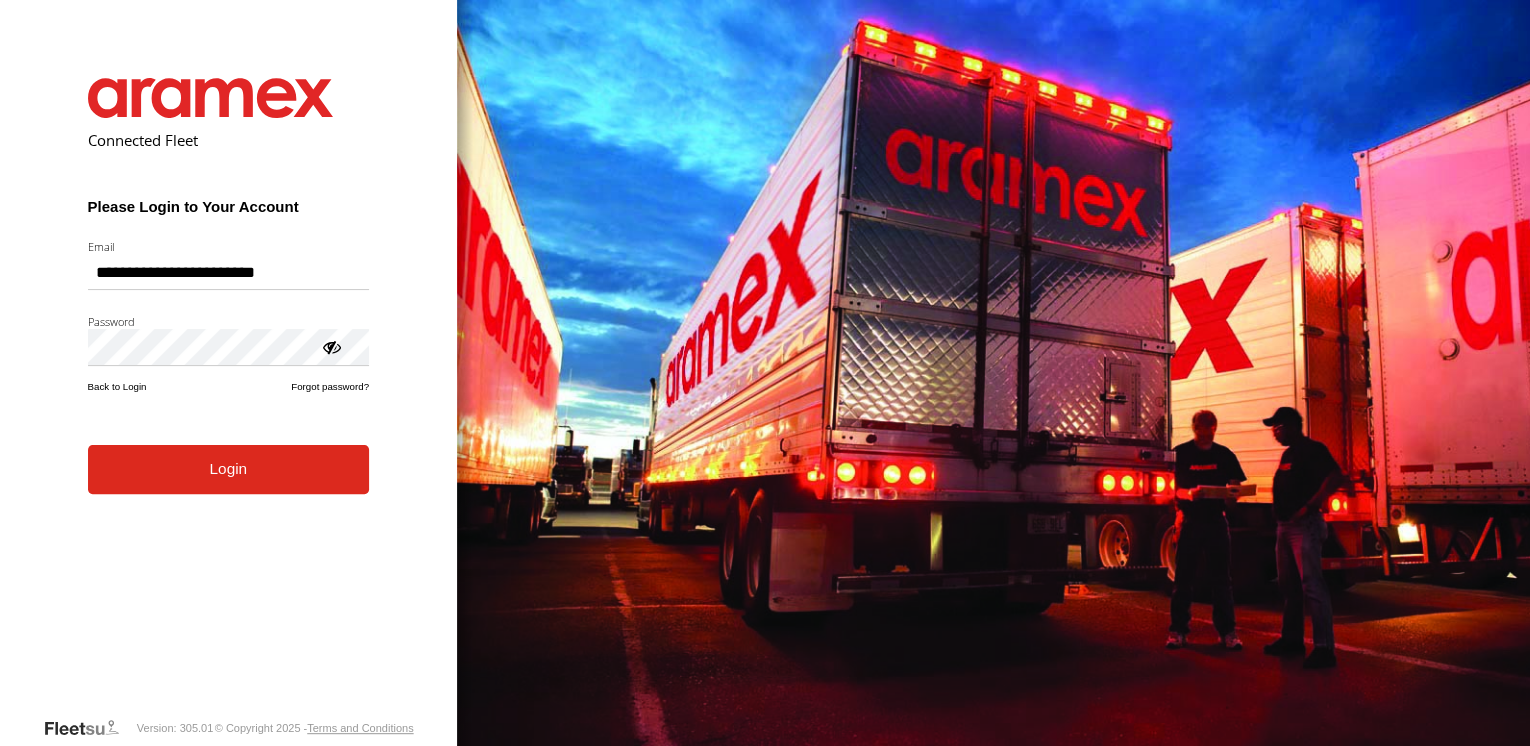 click on "**********" at bounding box center (228, 382) 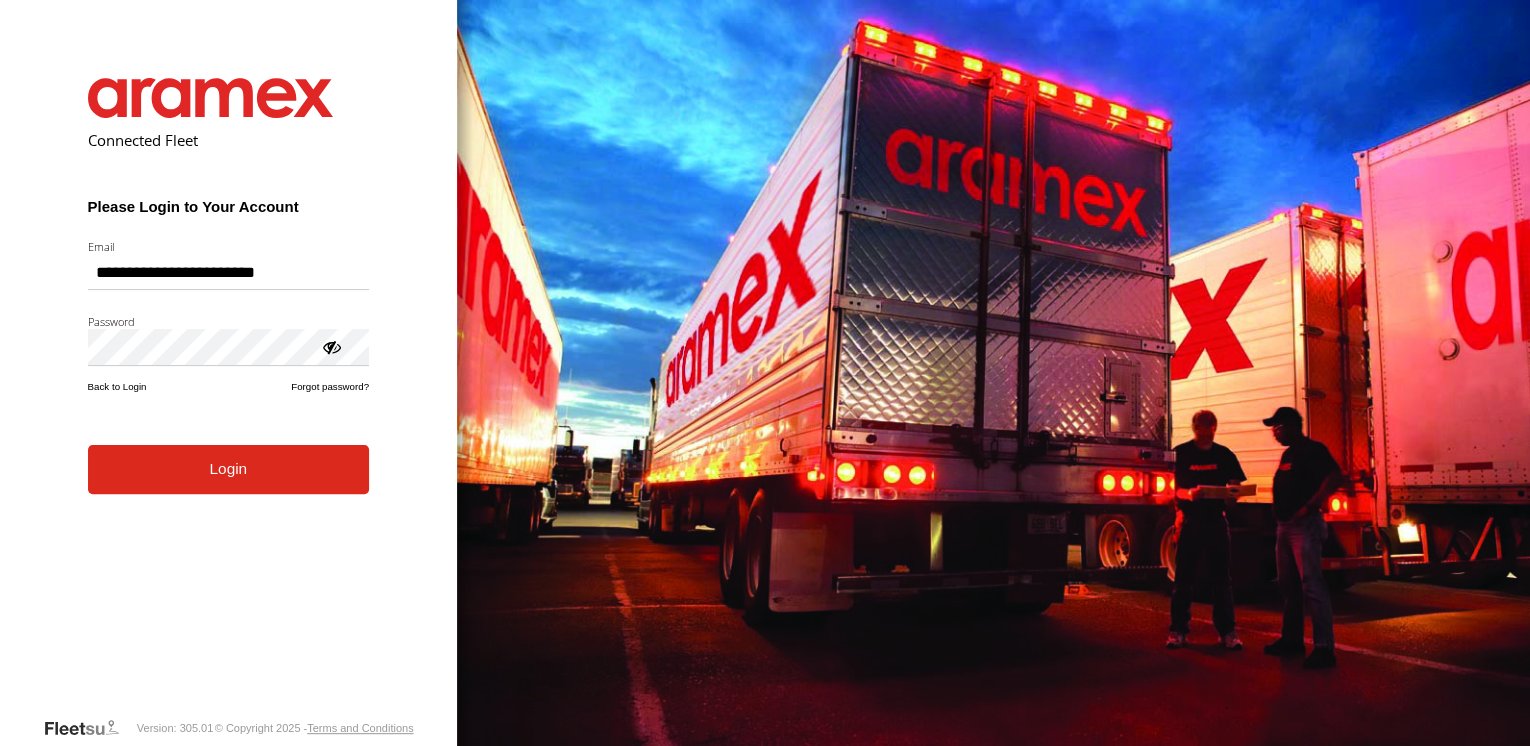 click on "Login" at bounding box center [228, 469] 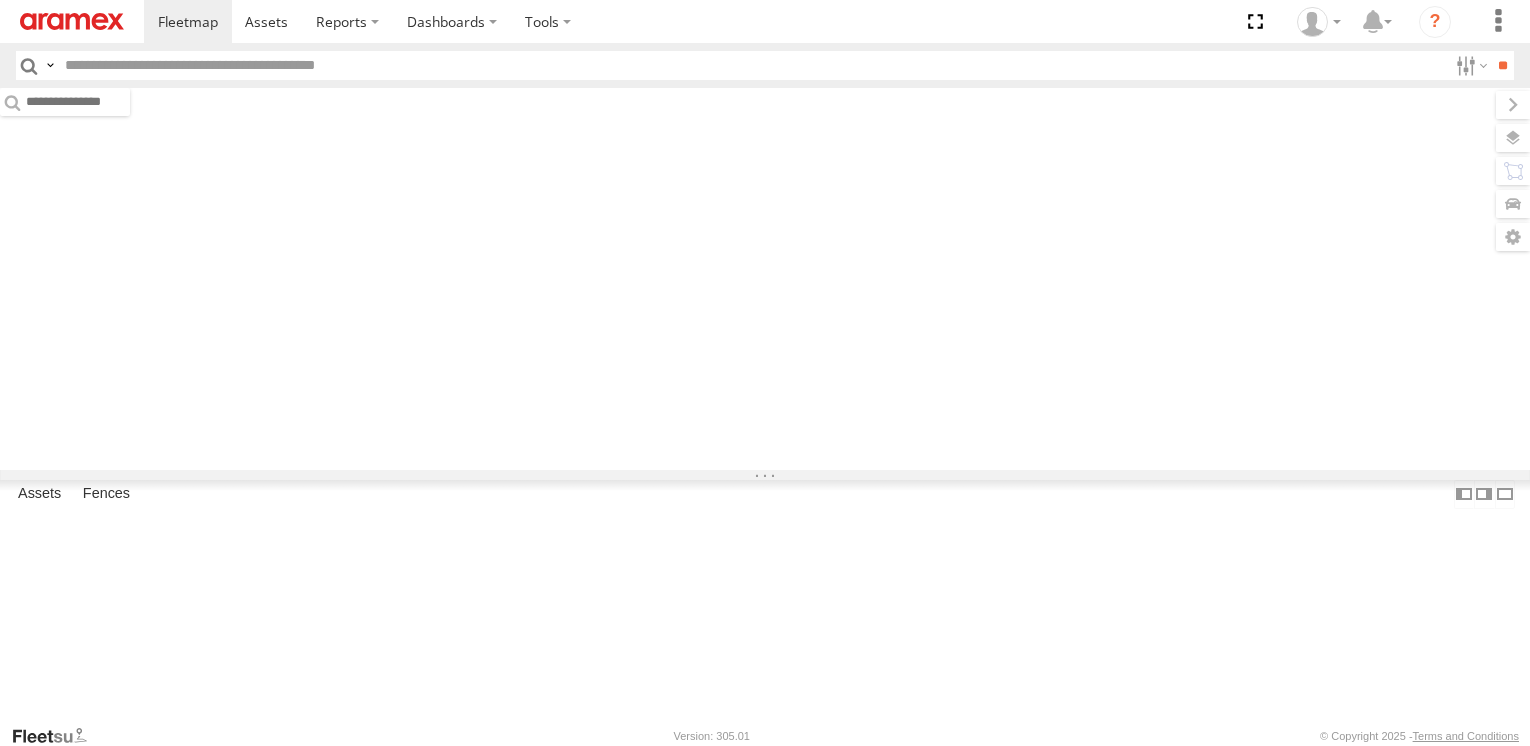 scroll, scrollTop: 0, scrollLeft: 0, axis: both 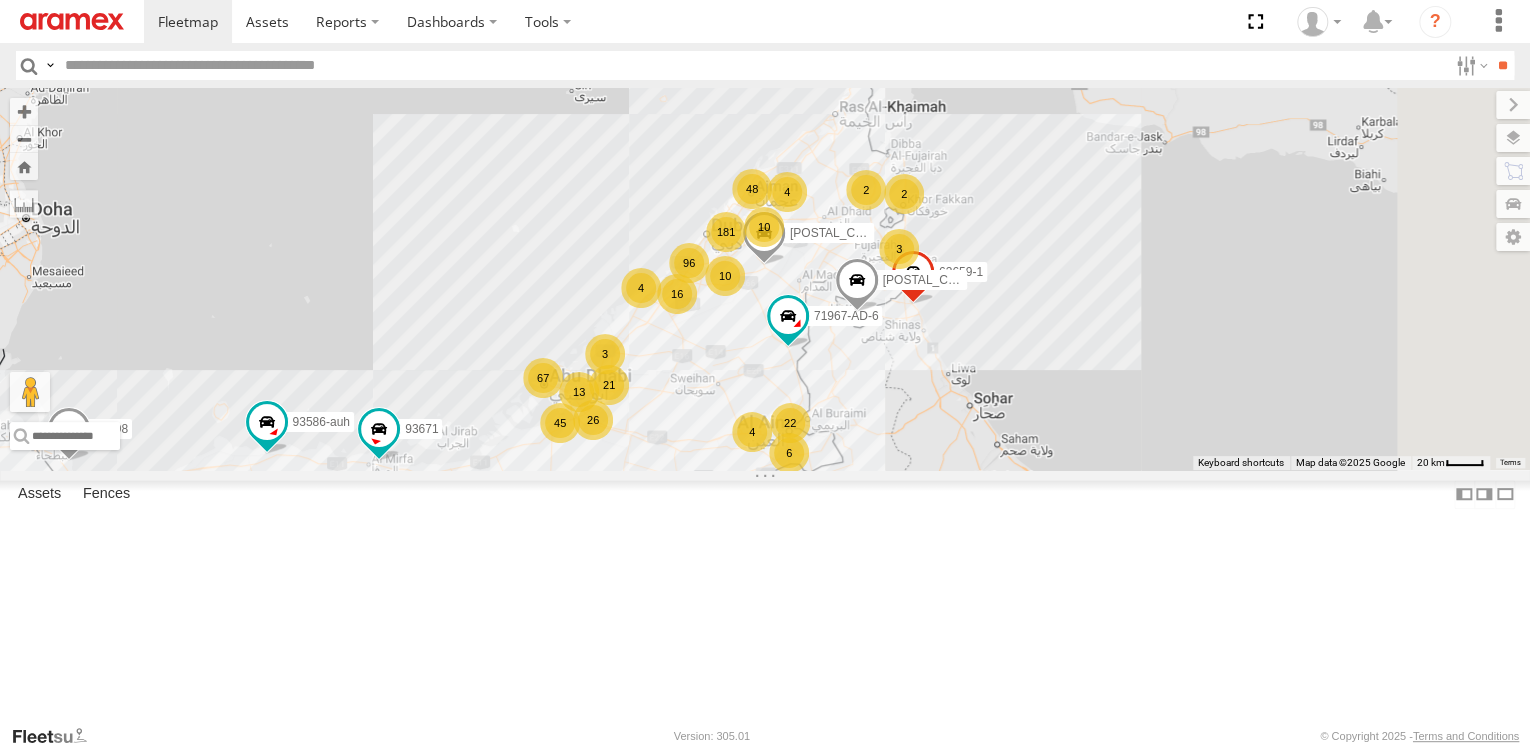 drag, startPoint x: 992, startPoint y: 385, endPoint x: 827, endPoint y: 633, distance: 297.87415 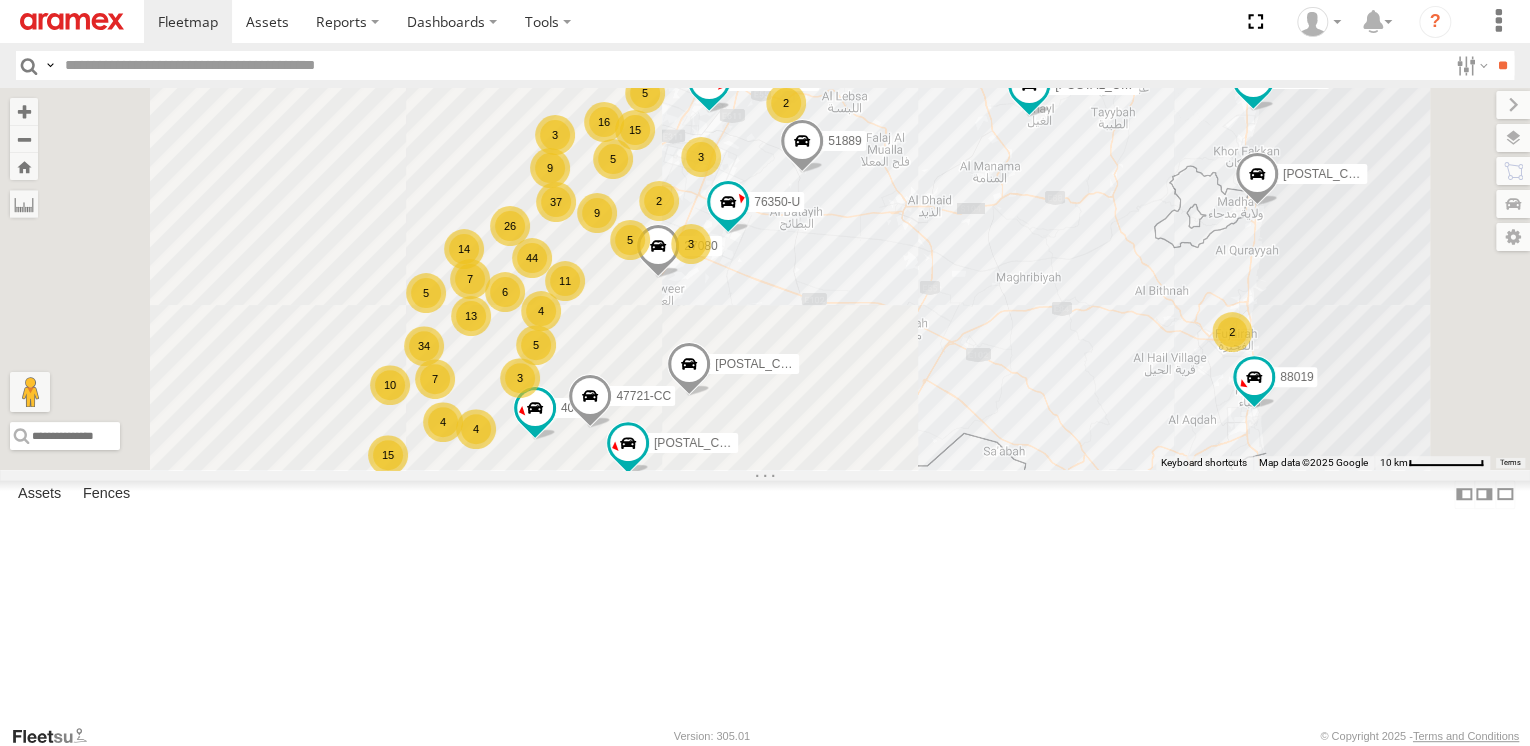 drag, startPoint x: 1067, startPoint y: 477, endPoint x: 1258, endPoint y: 297, distance: 262.4519 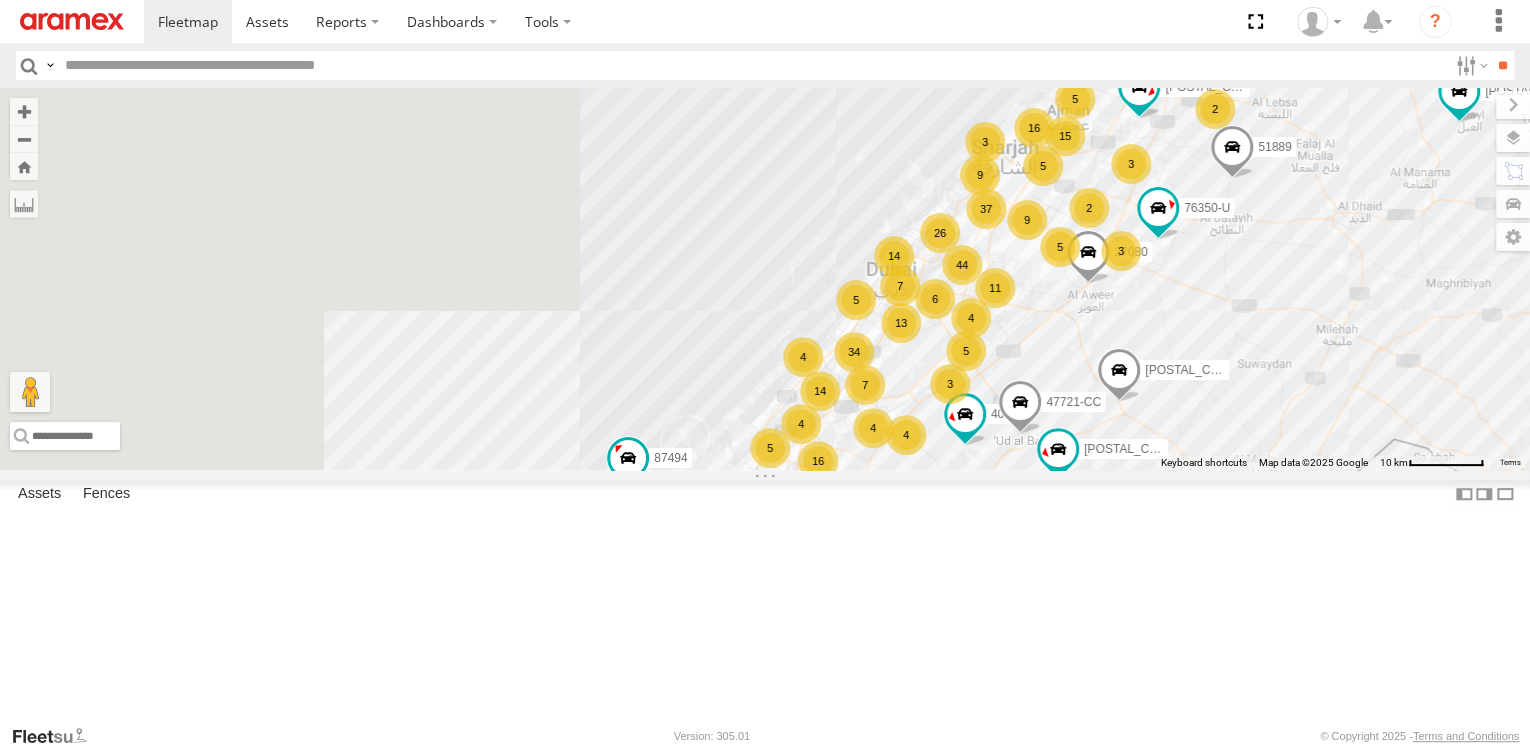 drag, startPoint x: 821, startPoint y: 396, endPoint x: 1234, endPoint y: 416, distance: 413.48398 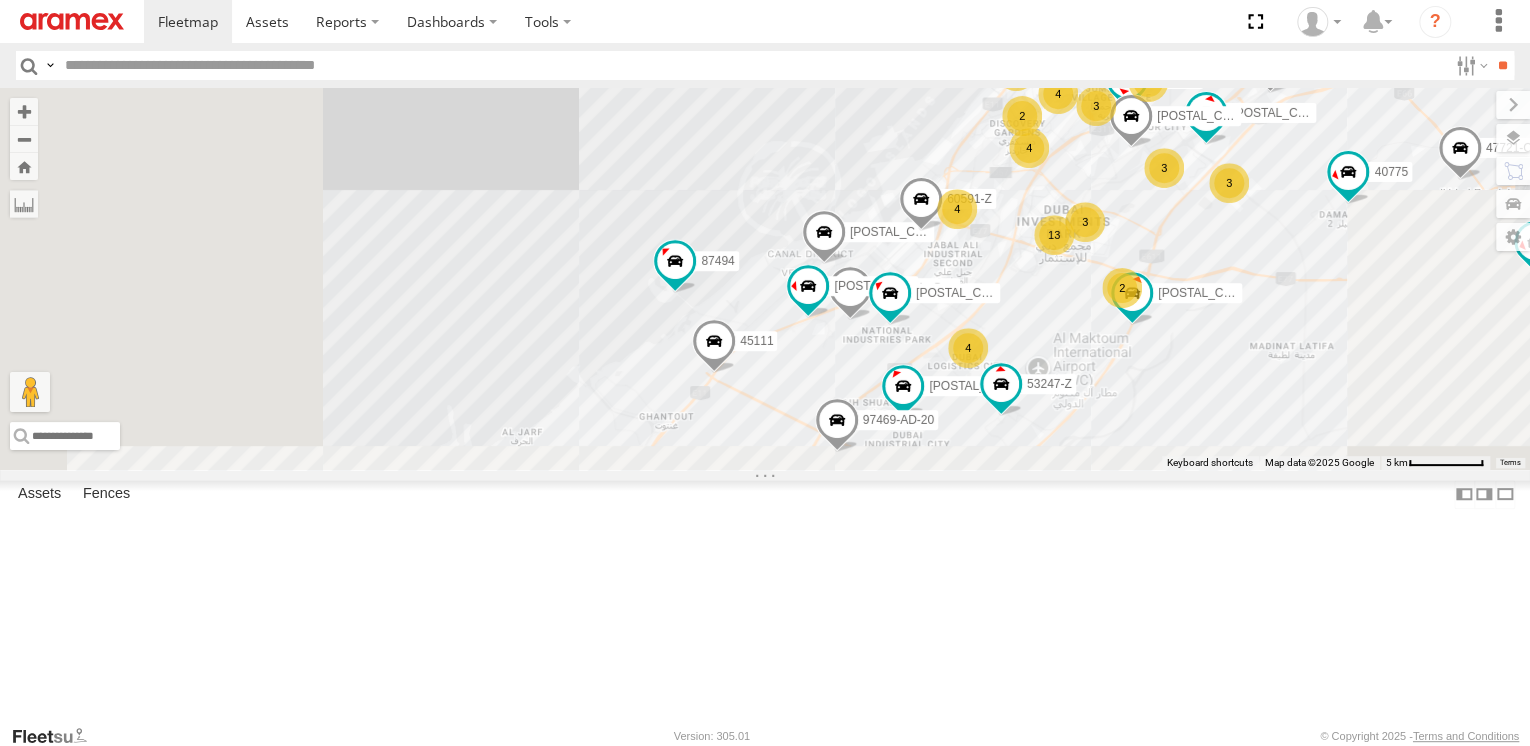 click on "4" at bounding box center (957, 209) 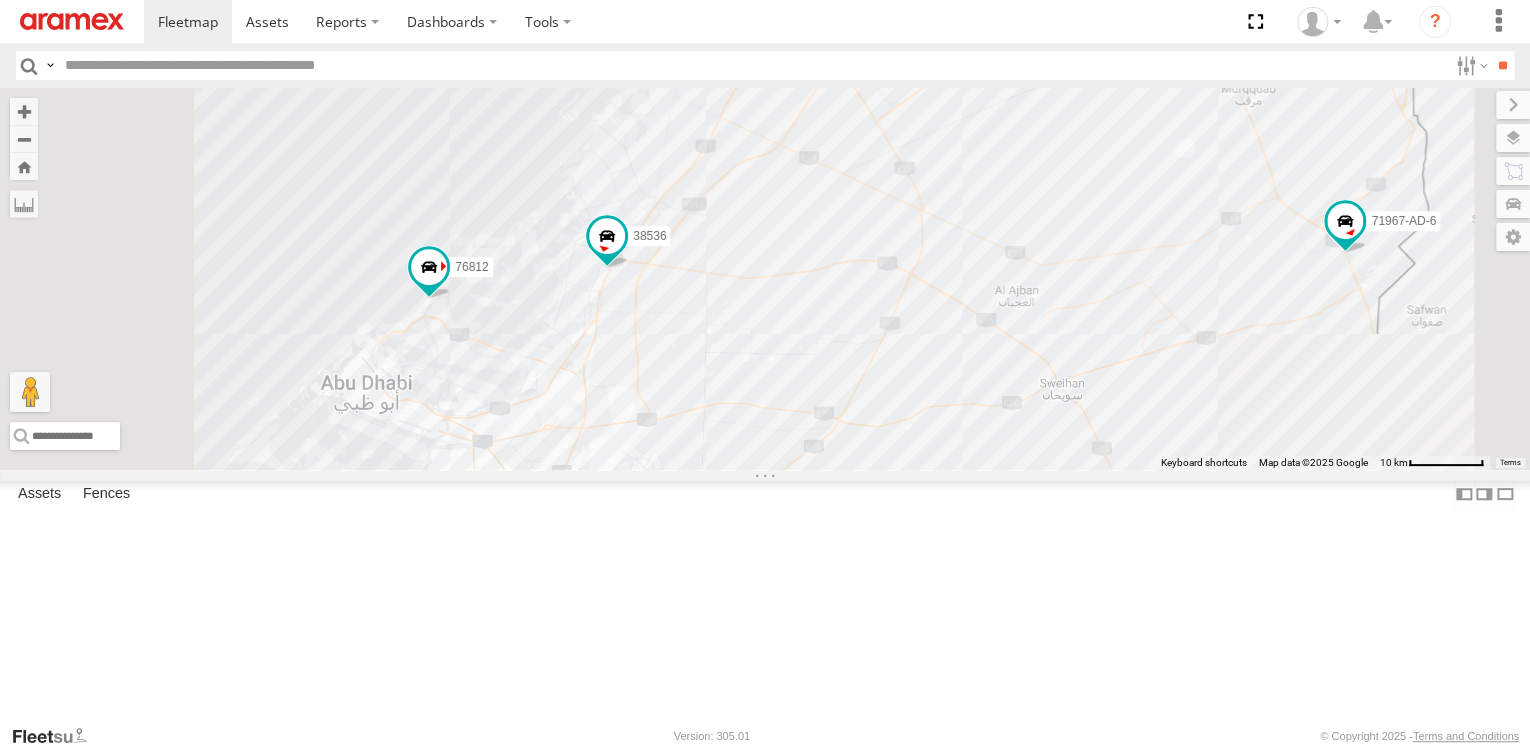 drag, startPoint x: 992, startPoint y: 589, endPoint x: 1004, endPoint y: 283, distance: 306.2352 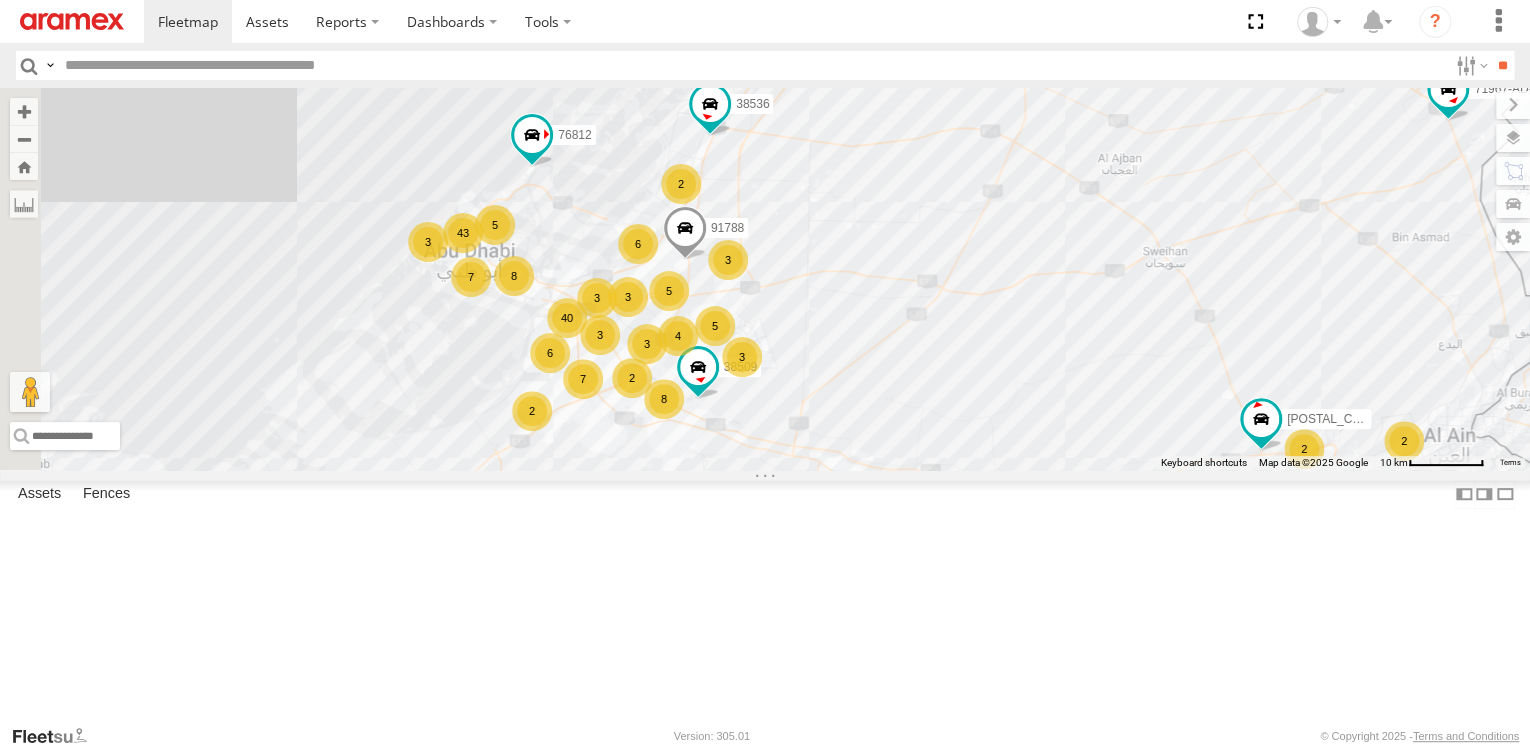 drag, startPoint x: 717, startPoint y: 435, endPoint x: 840, endPoint y: 252, distance: 220.4949 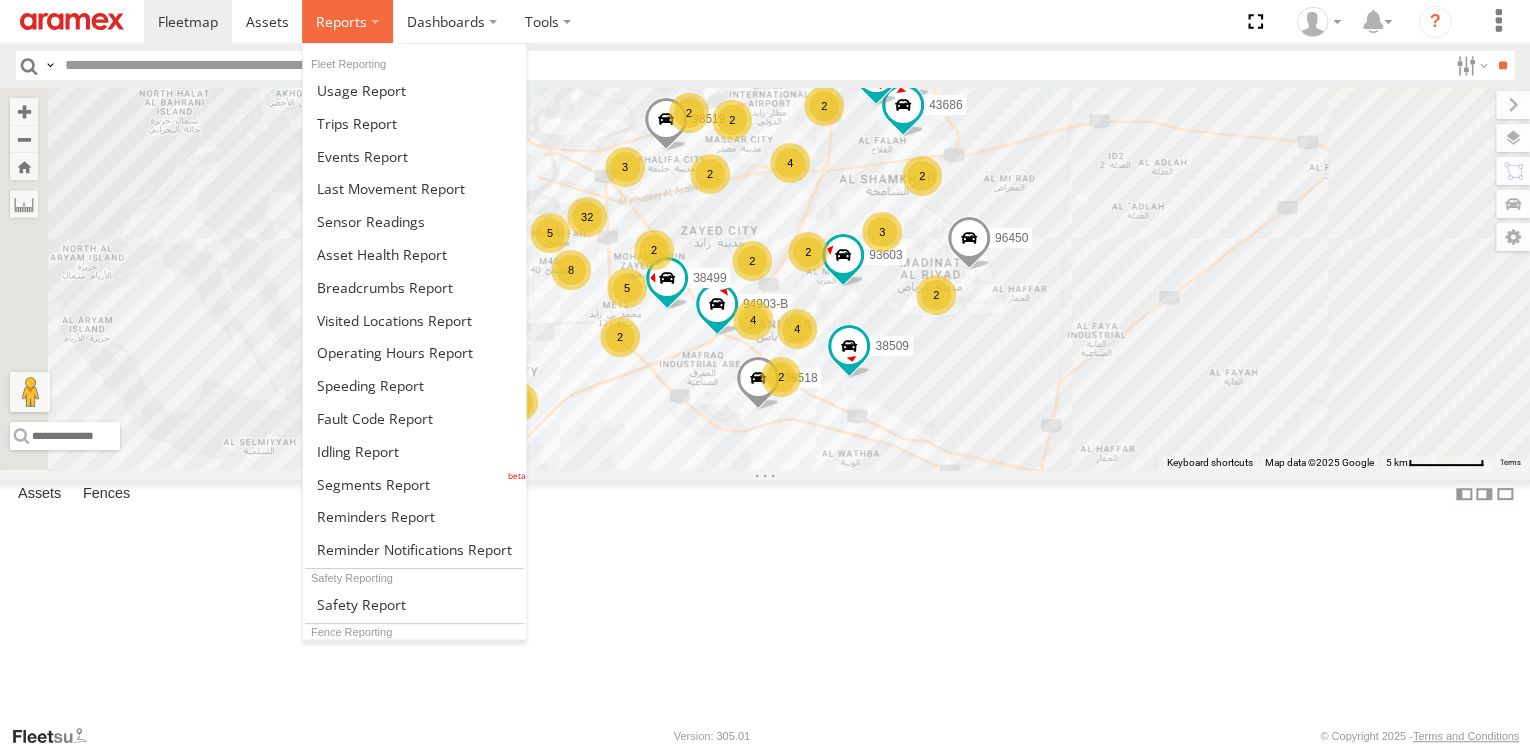 click at bounding box center (347, 21) 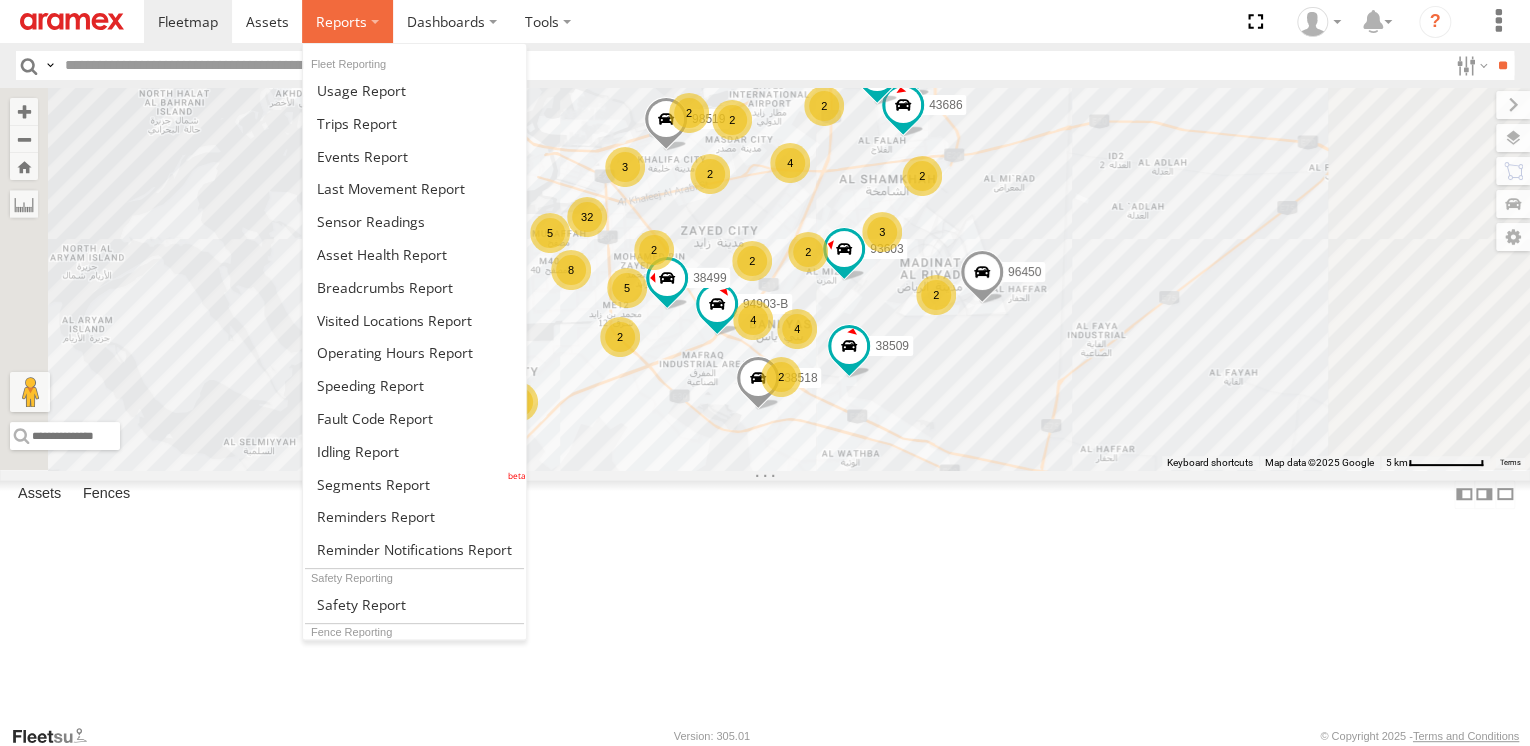 click at bounding box center (347, 21) 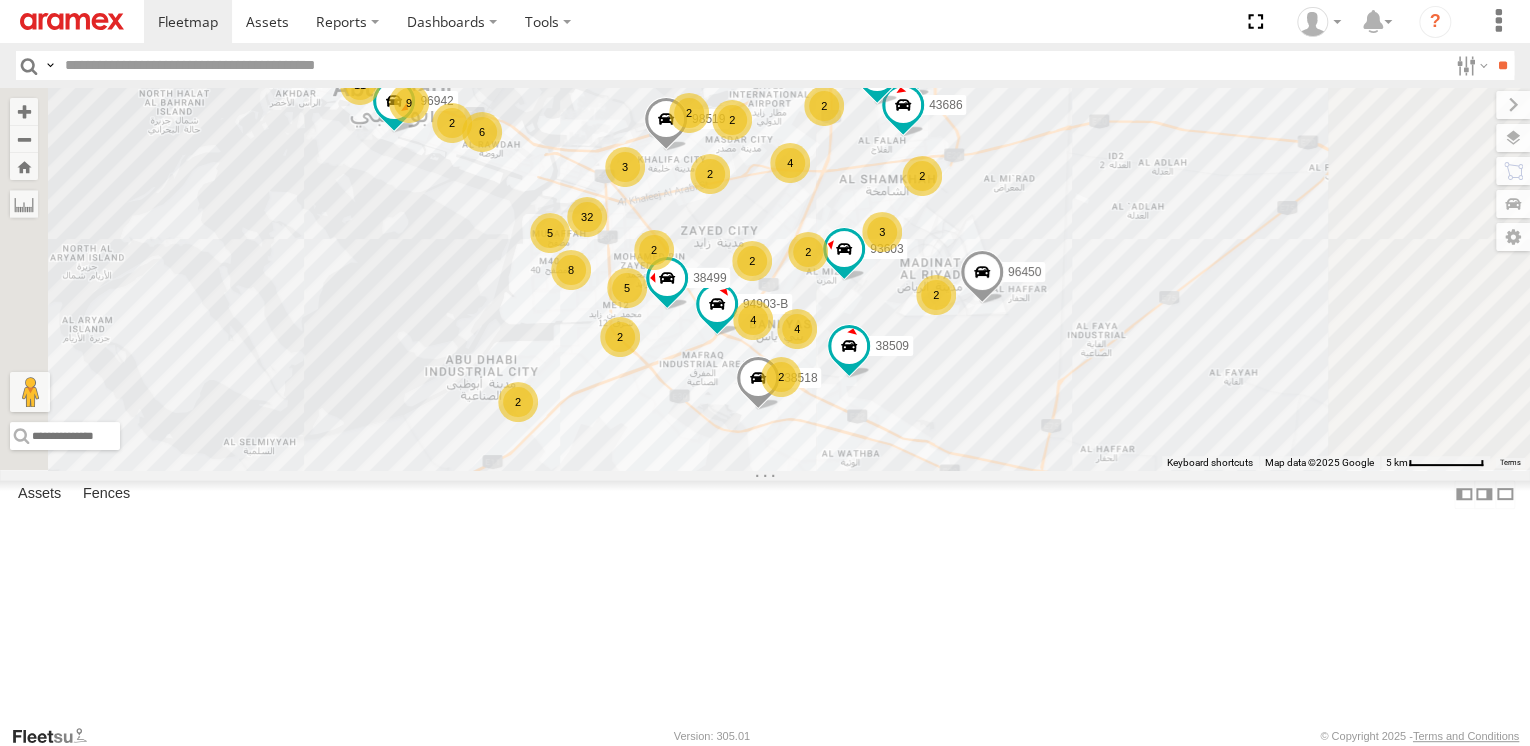 click at bounding box center (834, 21) 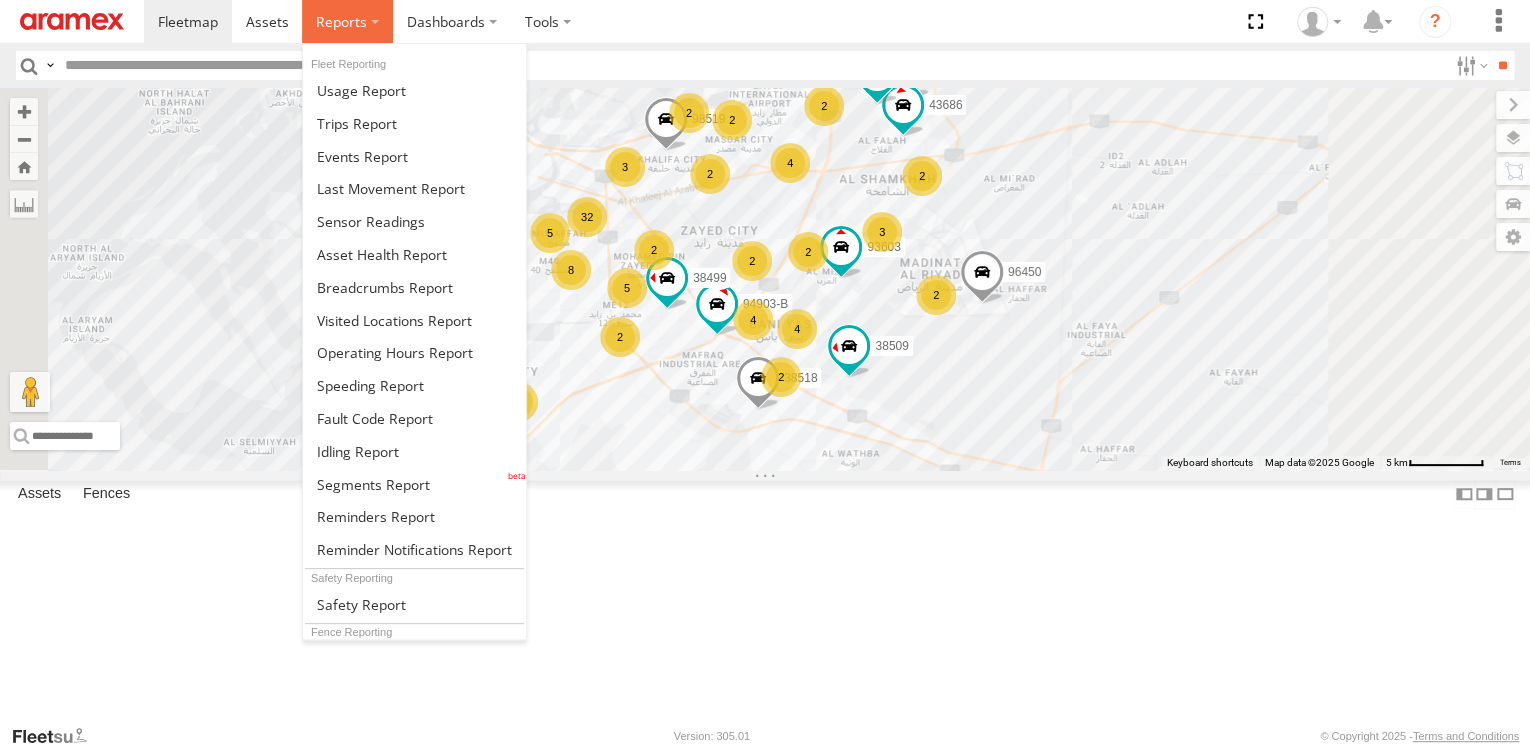 click at bounding box center (347, 21) 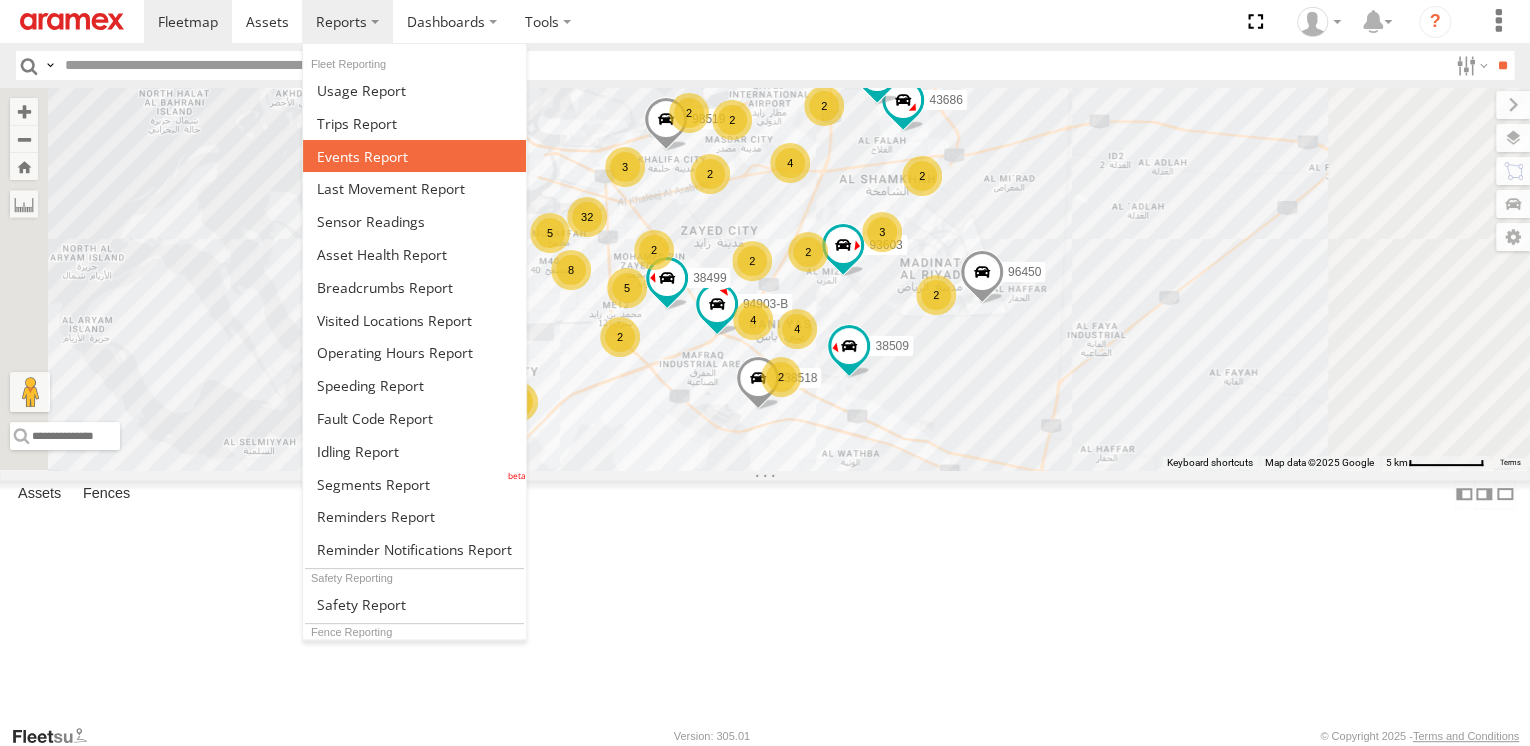 click at bounding box center [362, 156] 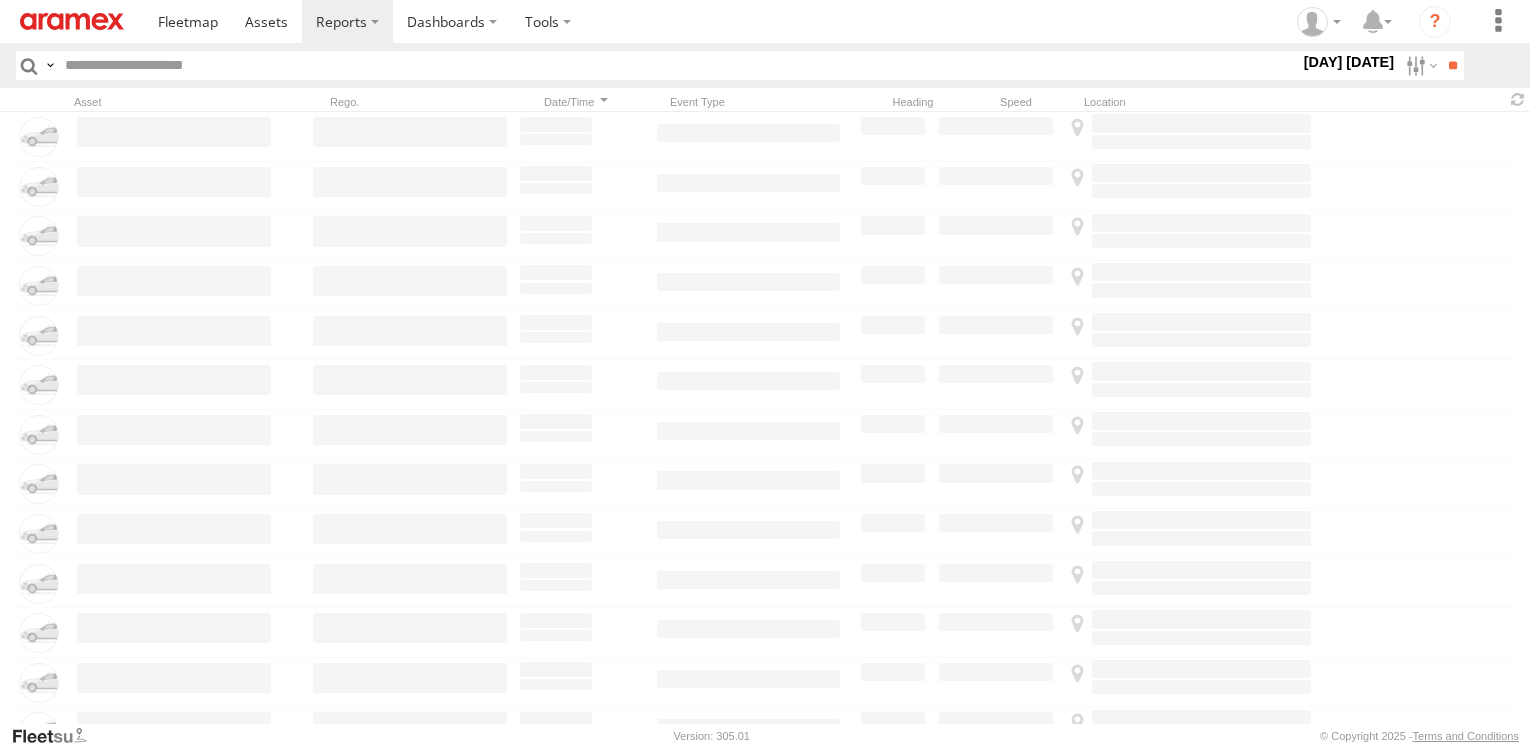 scroll, scrollTop: 0, scrollLeft: 0, axis: both 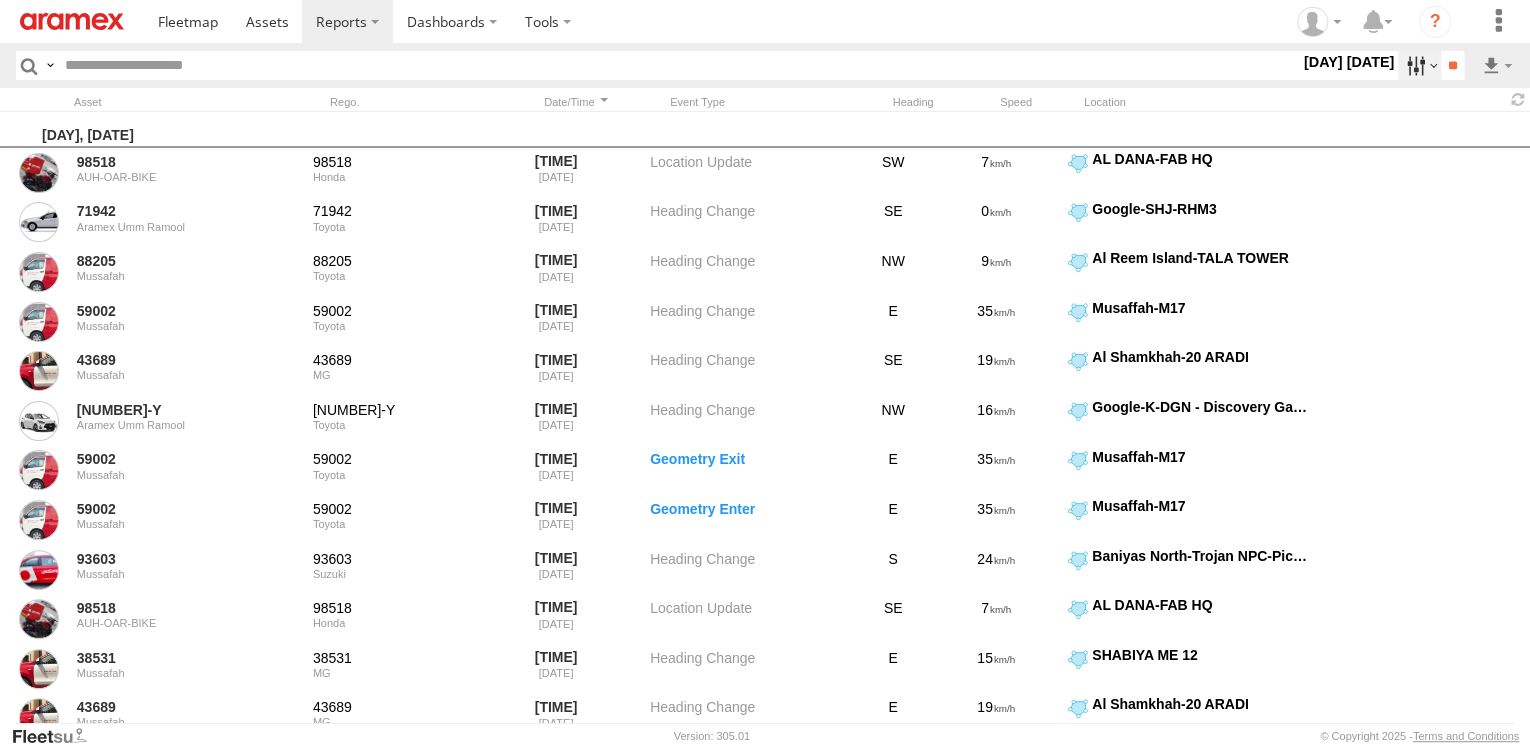 click at bounding box center [1419, 65] 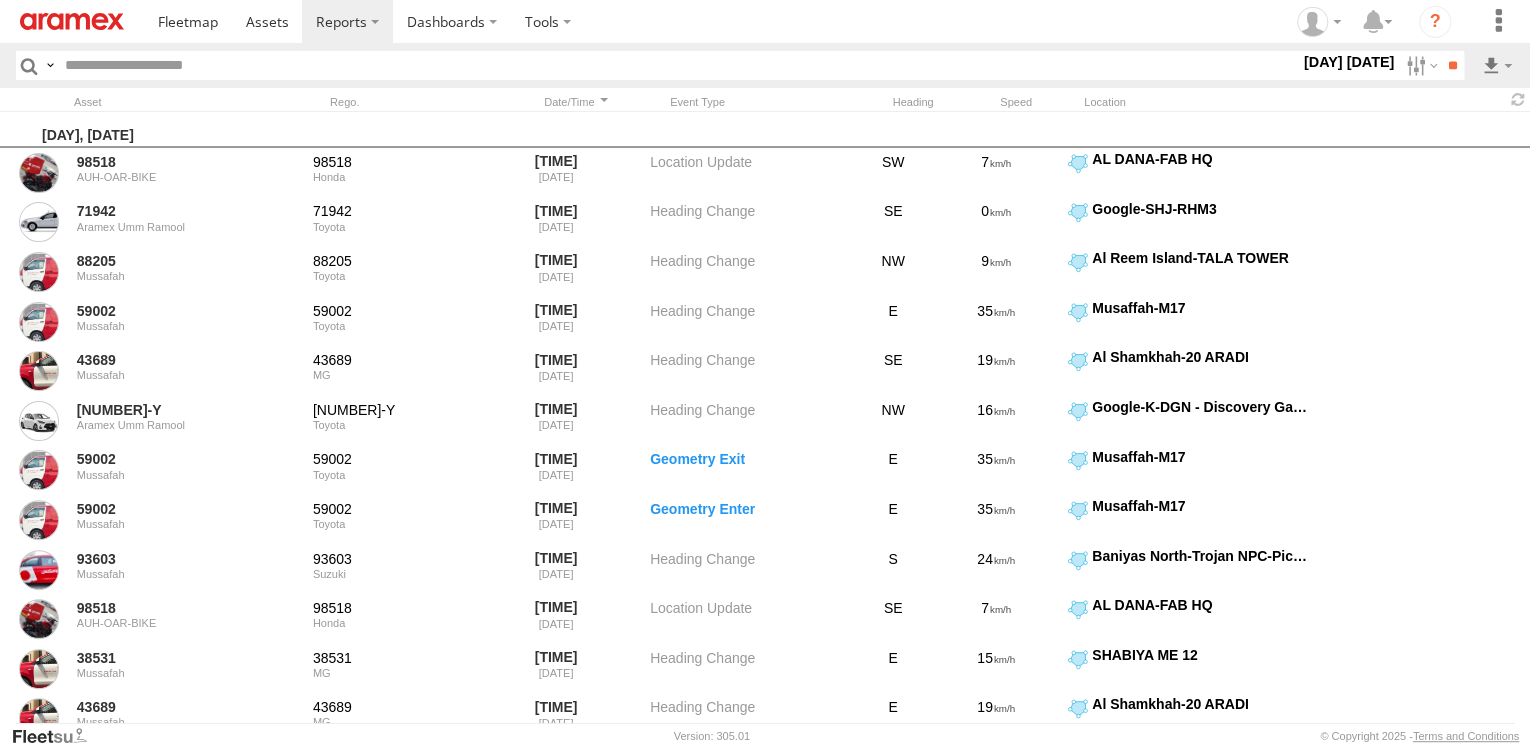 click at bounding box center (0, 0) 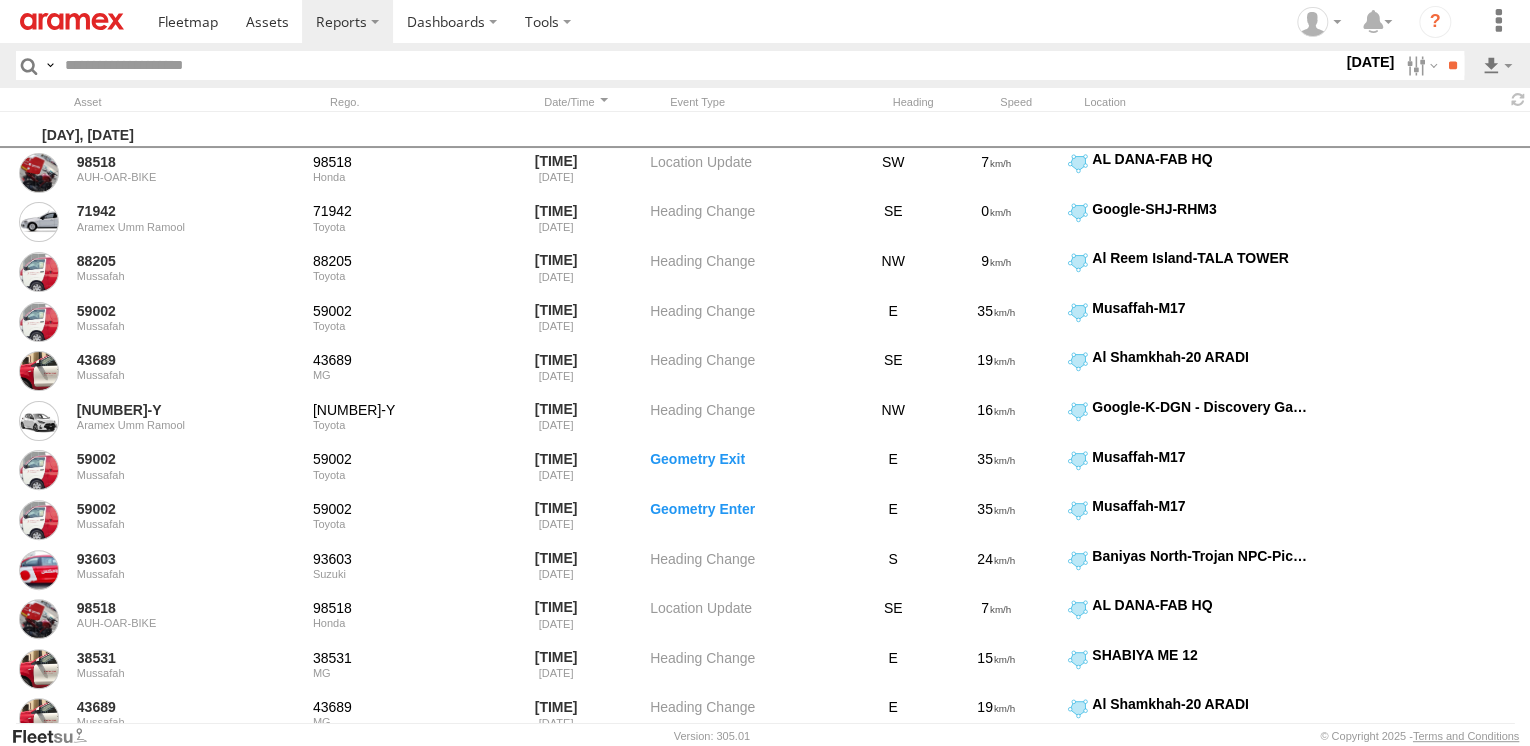 click at bounding box center (0, 0) 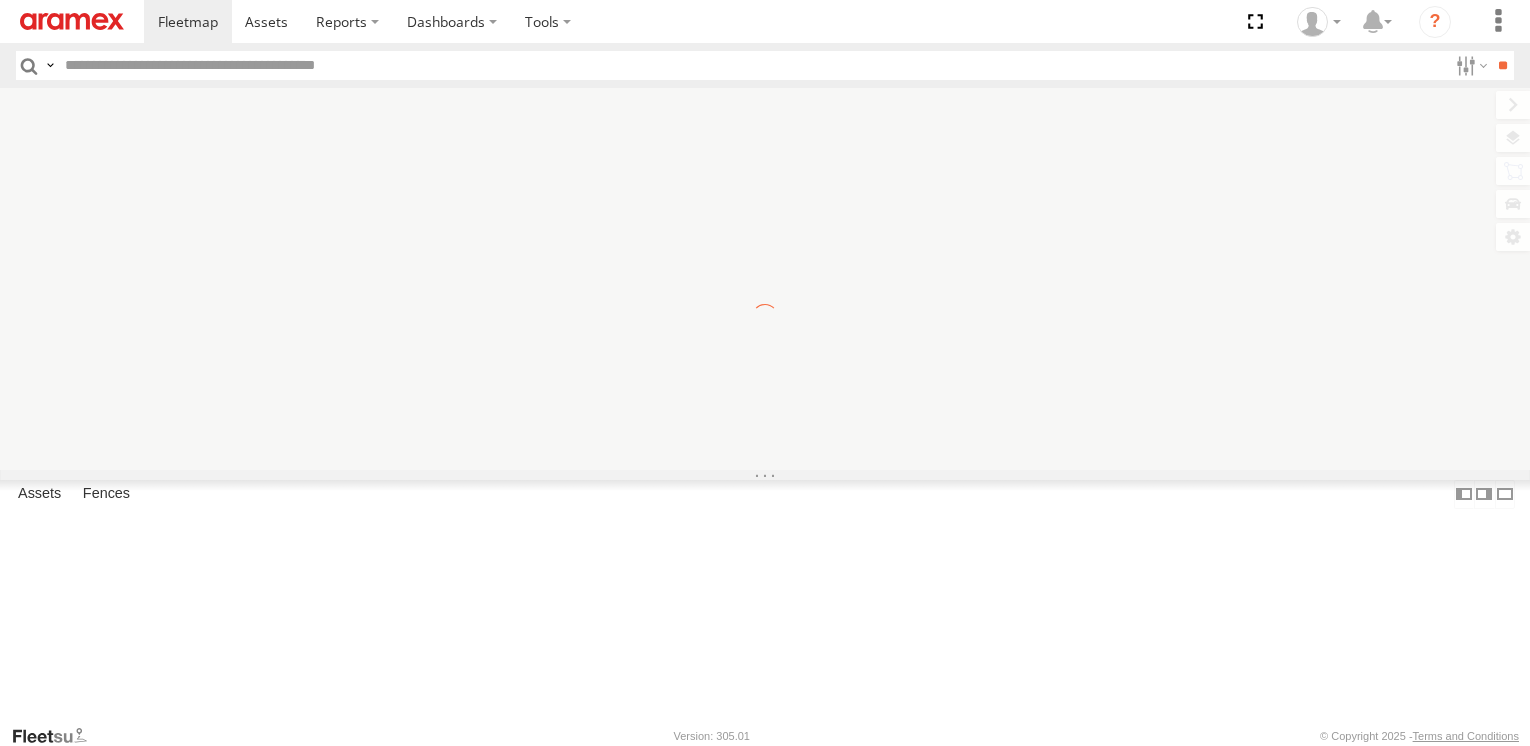 scroll, scrollTop: 0, scrollLeft: 0, axis: both 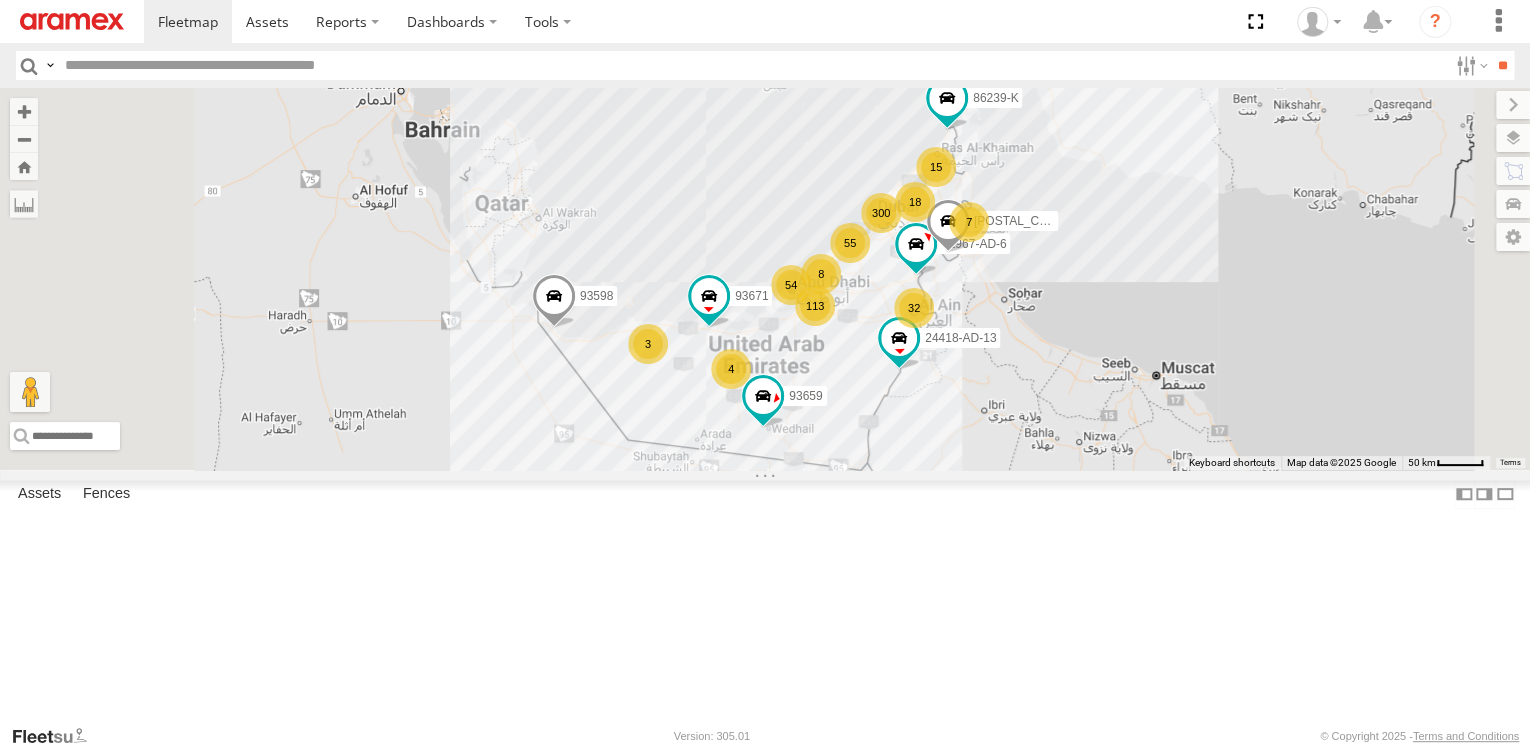 click at bounding box center [752, 65] 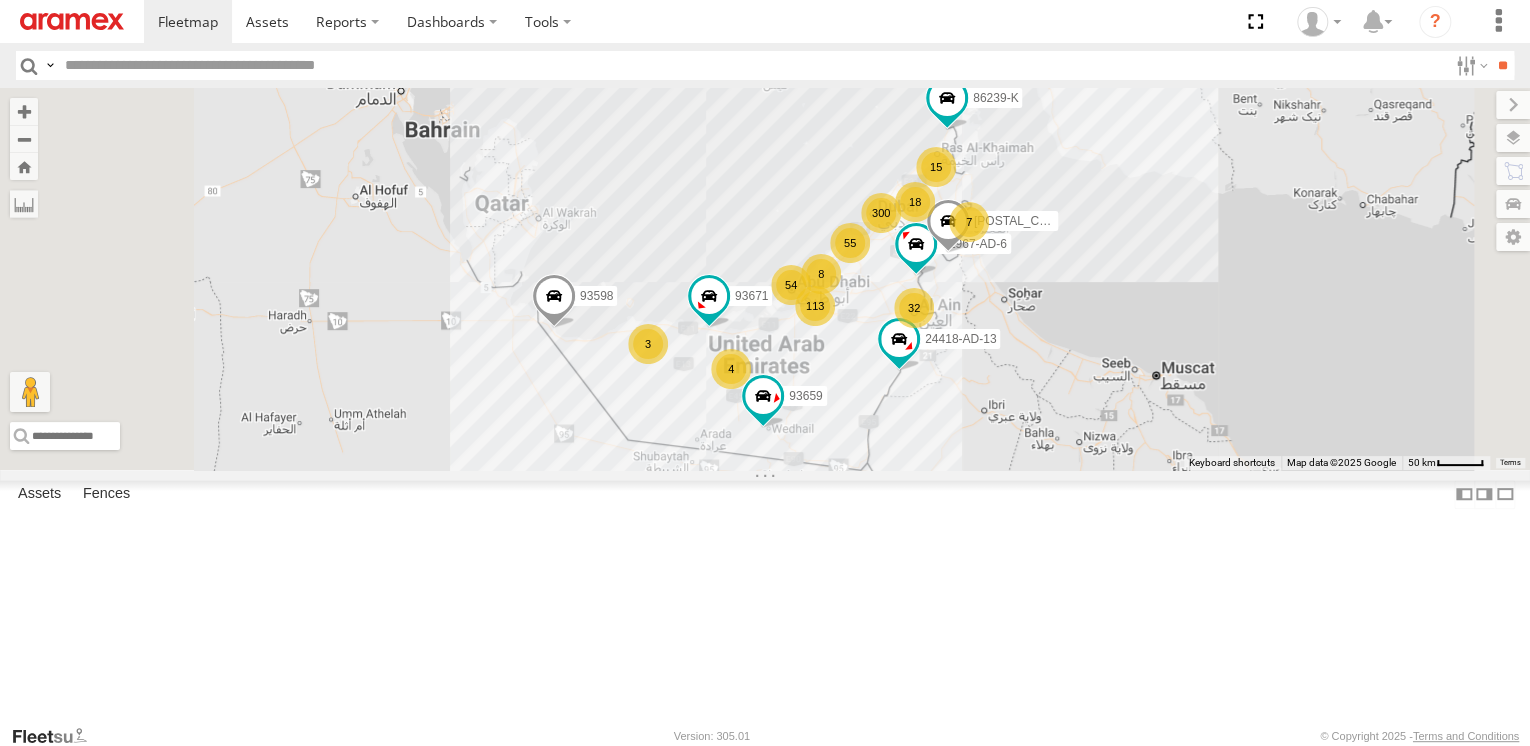 click at bounding box center (752, 65) 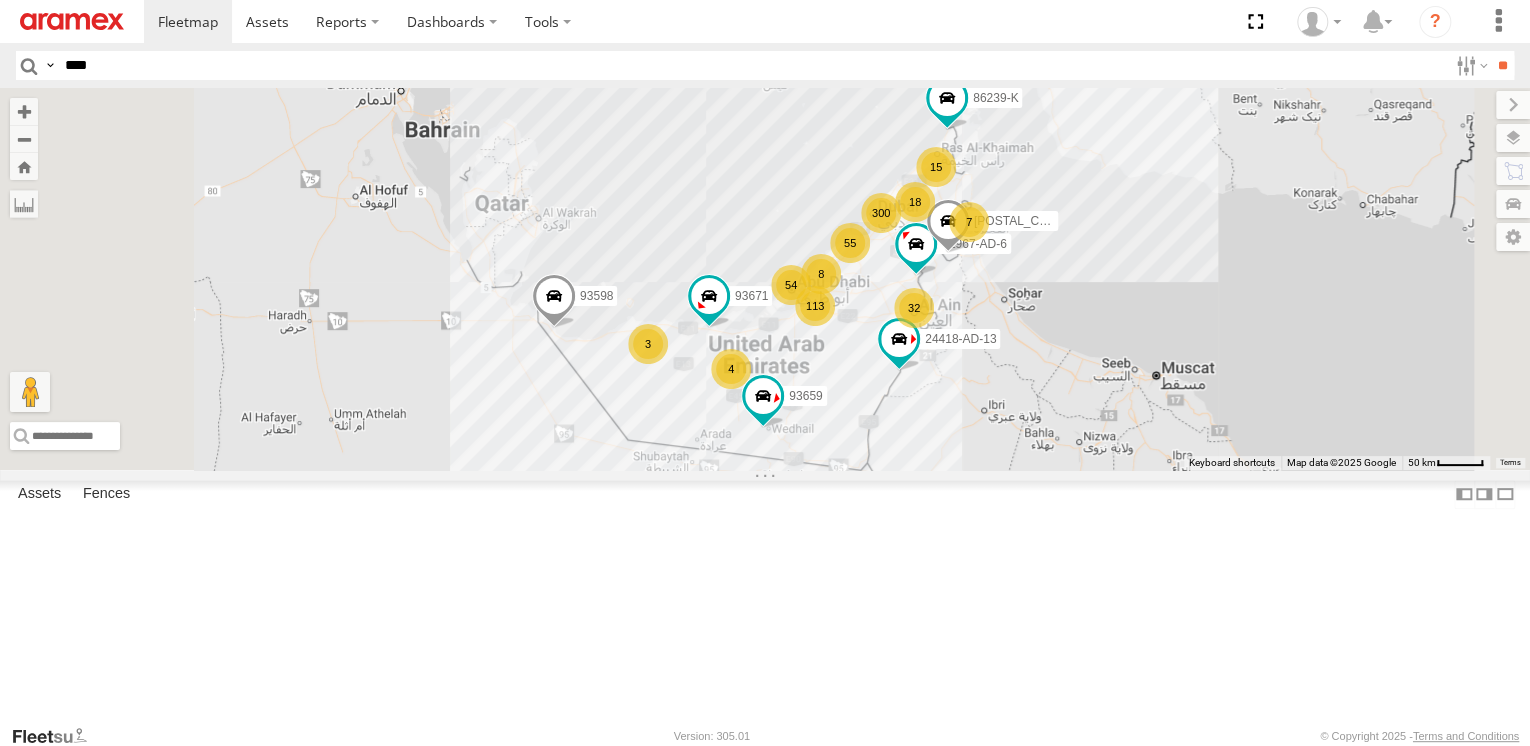 type on "****" 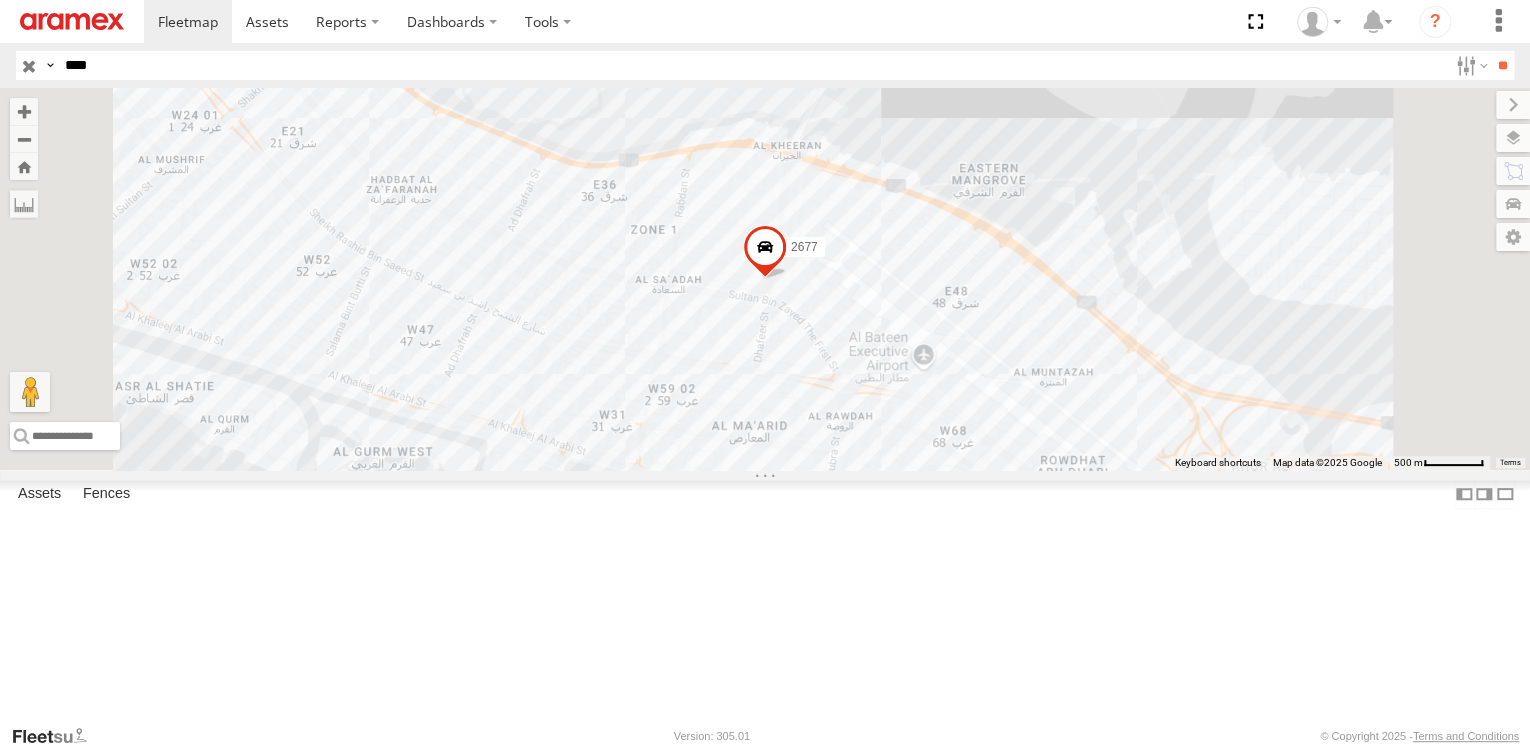 click on "2677" at bounding box center (0, 0) 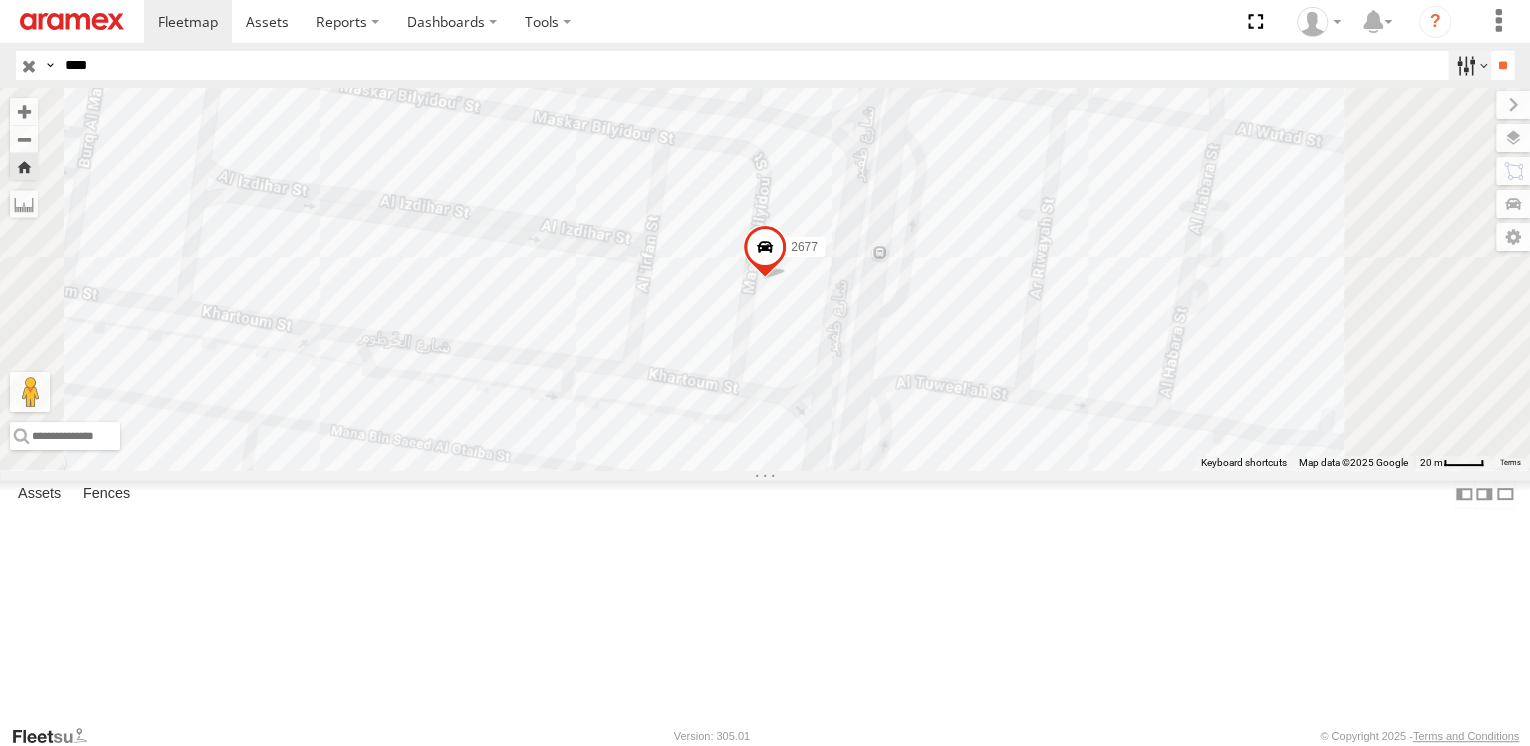 click at bounding box center (1469, 65) 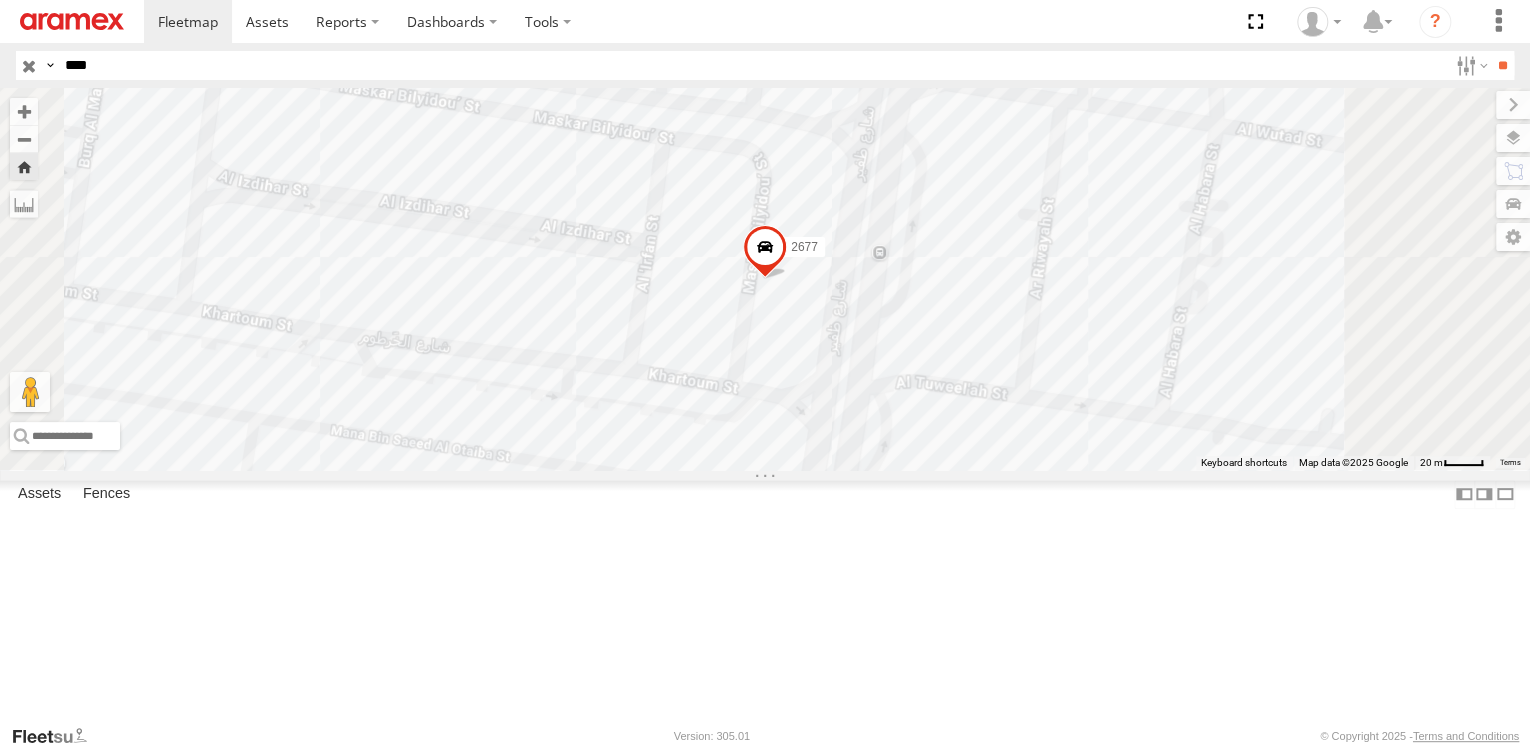 click on "AUH" at bounding box center (0, 0) 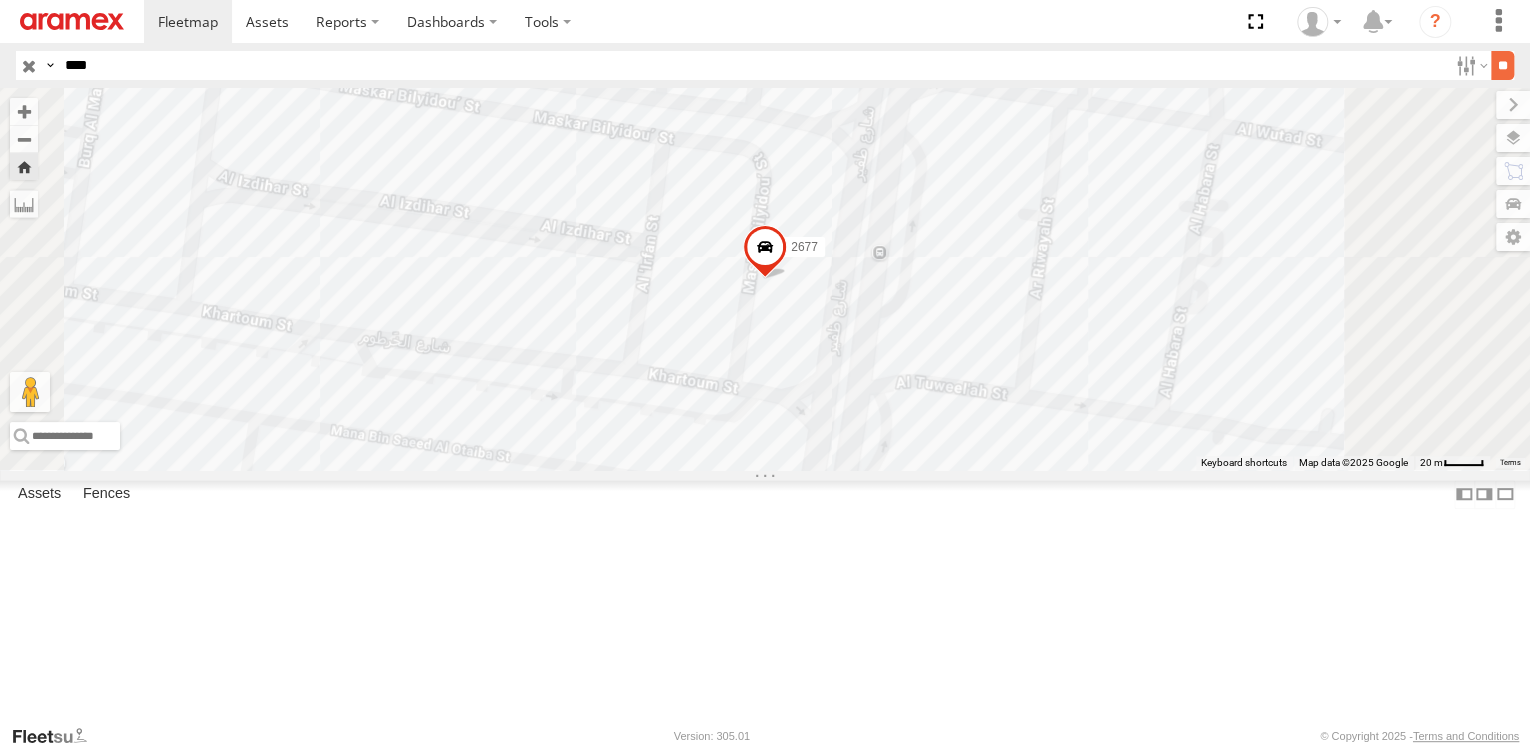click on "**" at bounding box center [1502, 65] 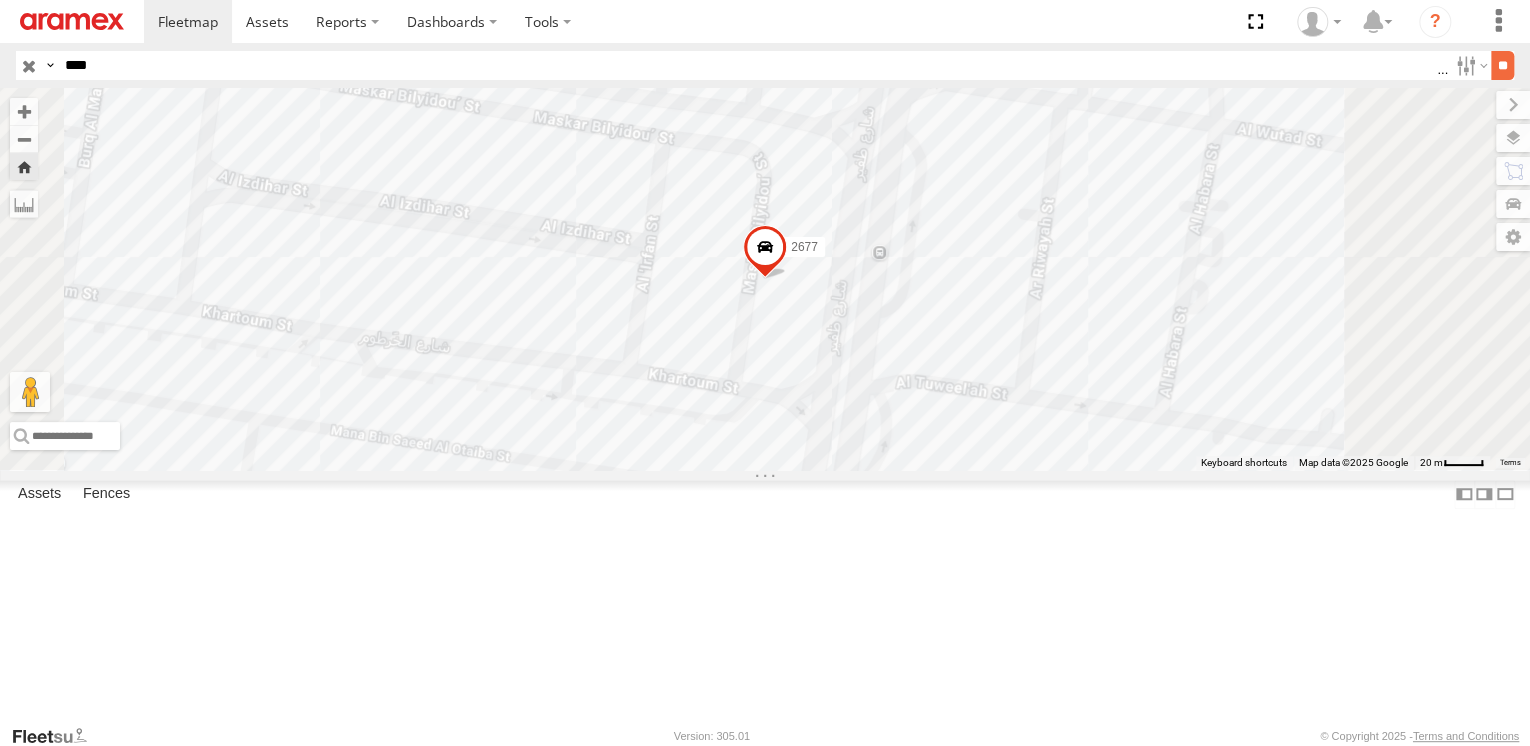 scroll, scrollTop: 0, scrollLeft: 0, axis: both 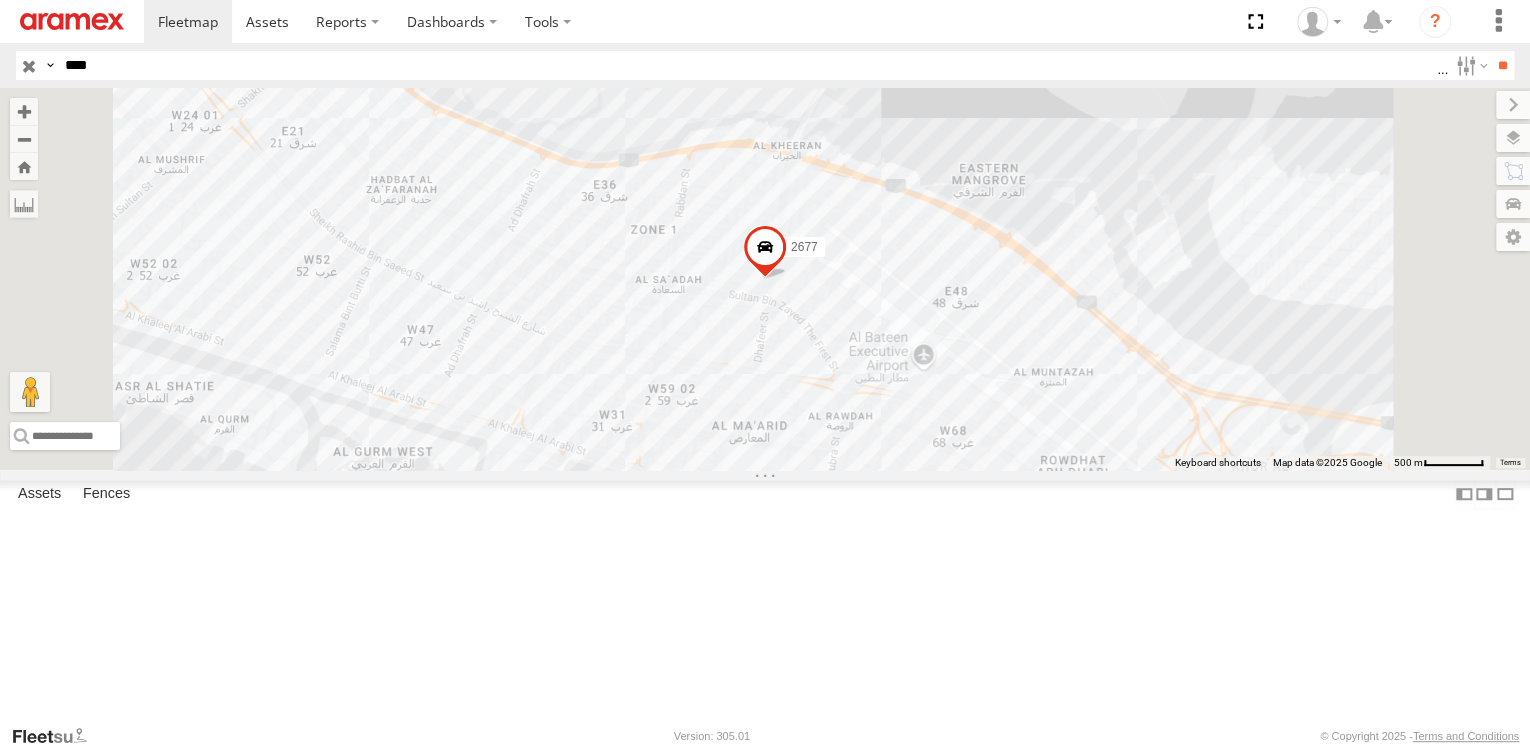 click on "2677
AUH-MUS-BIKE
AL Sa`adah-B/D Akthar S/M
UAE - United Arab Emirates
24.43454 54.43827" at bounding box center [0, 0] 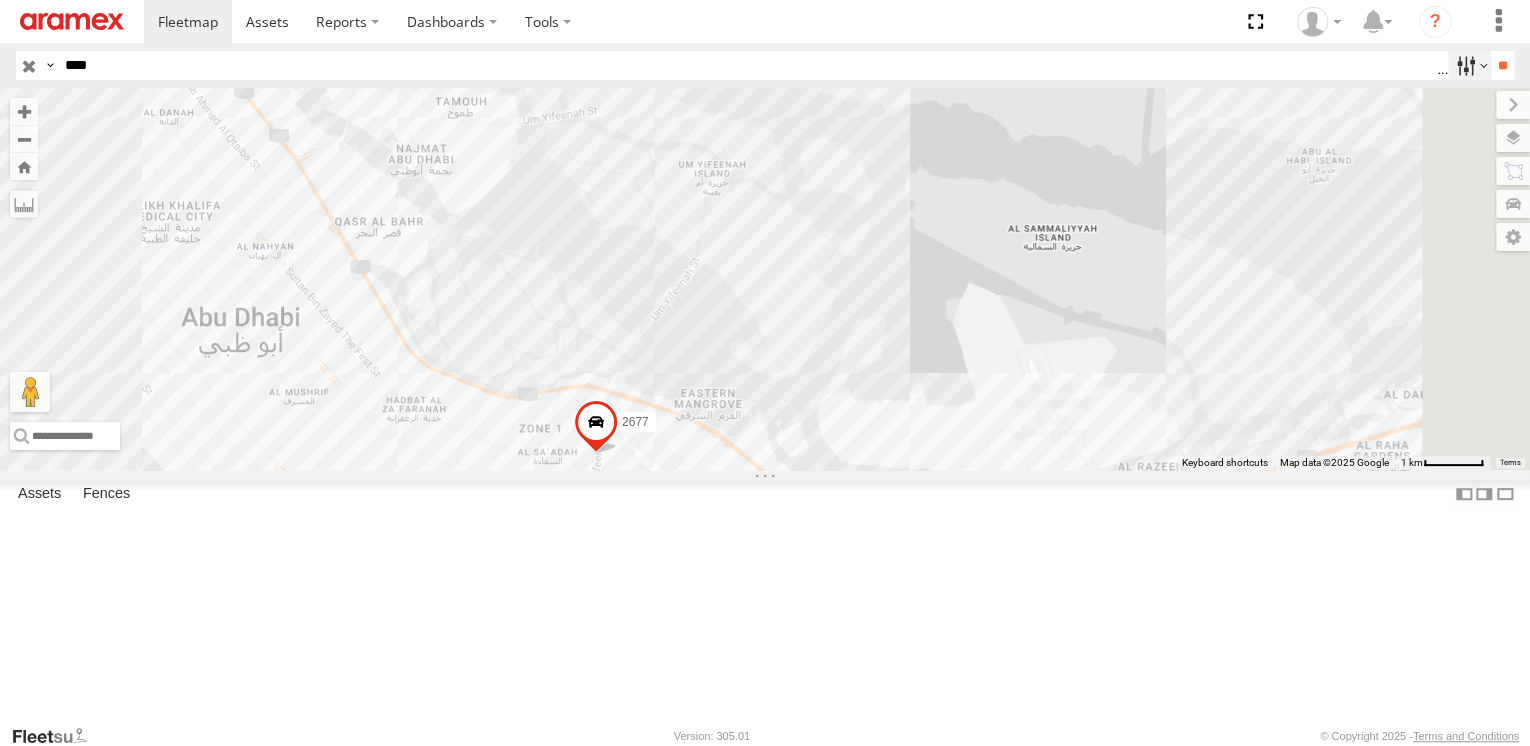 click at bounding box center (1469, 65) 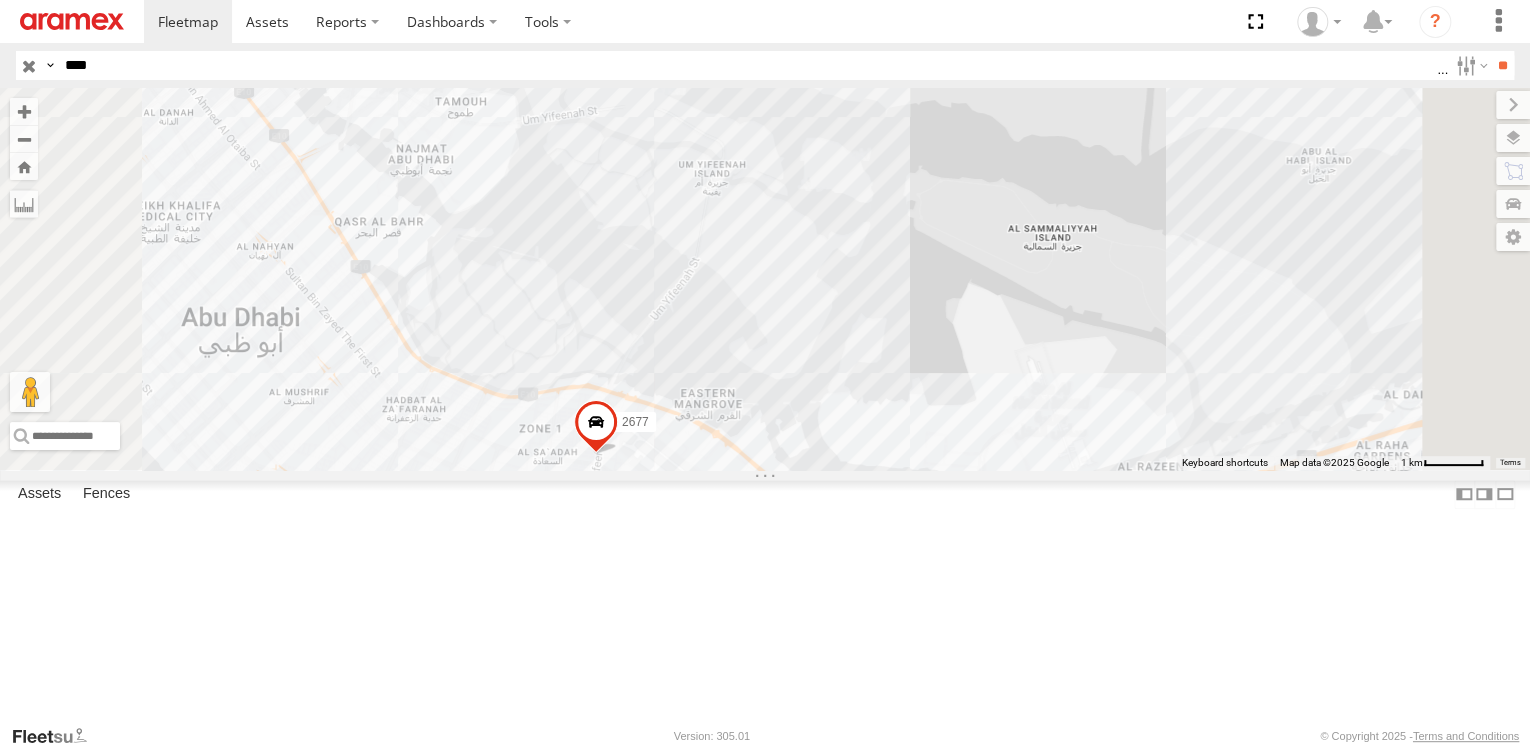 click at bounding box center [29, 65] 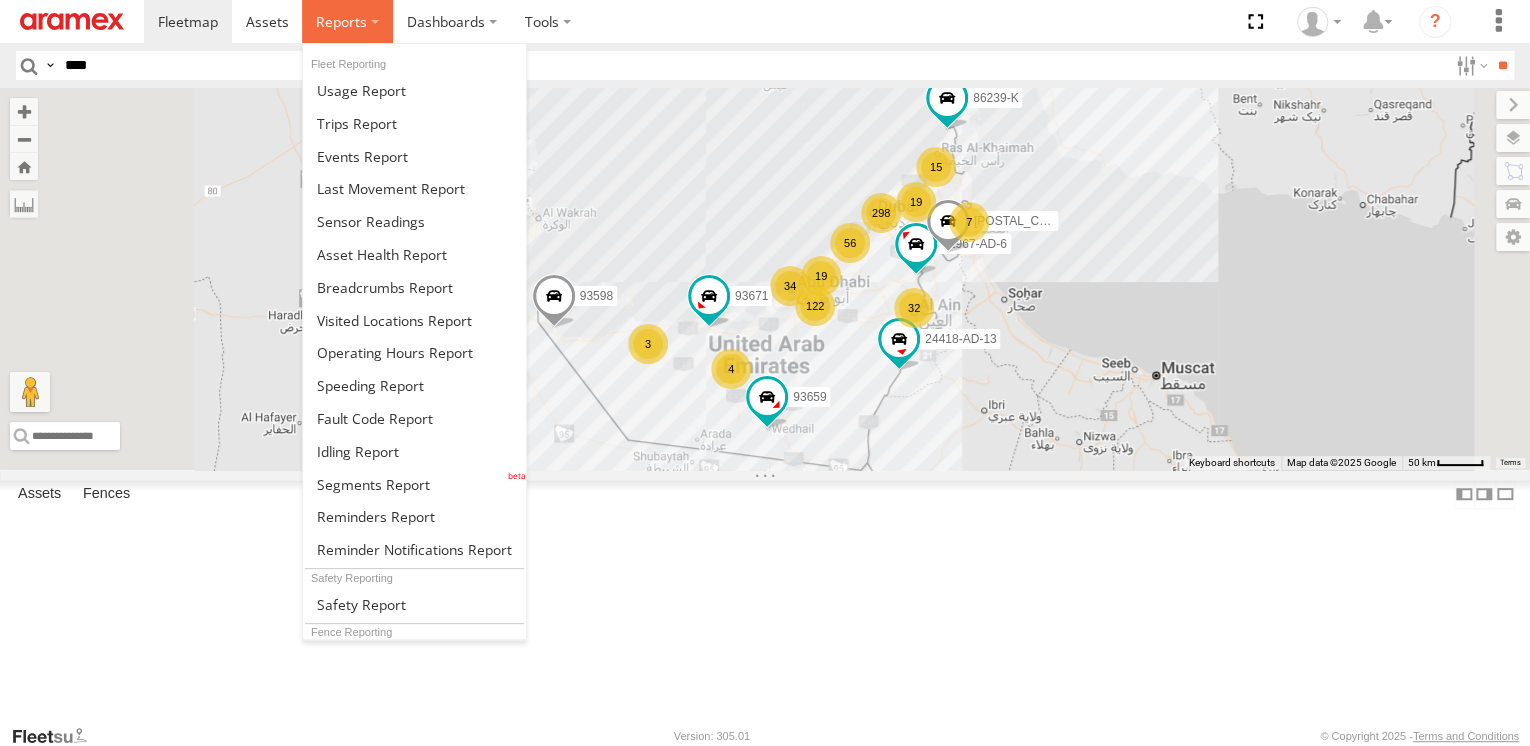 click at bounding box center (347, 21) 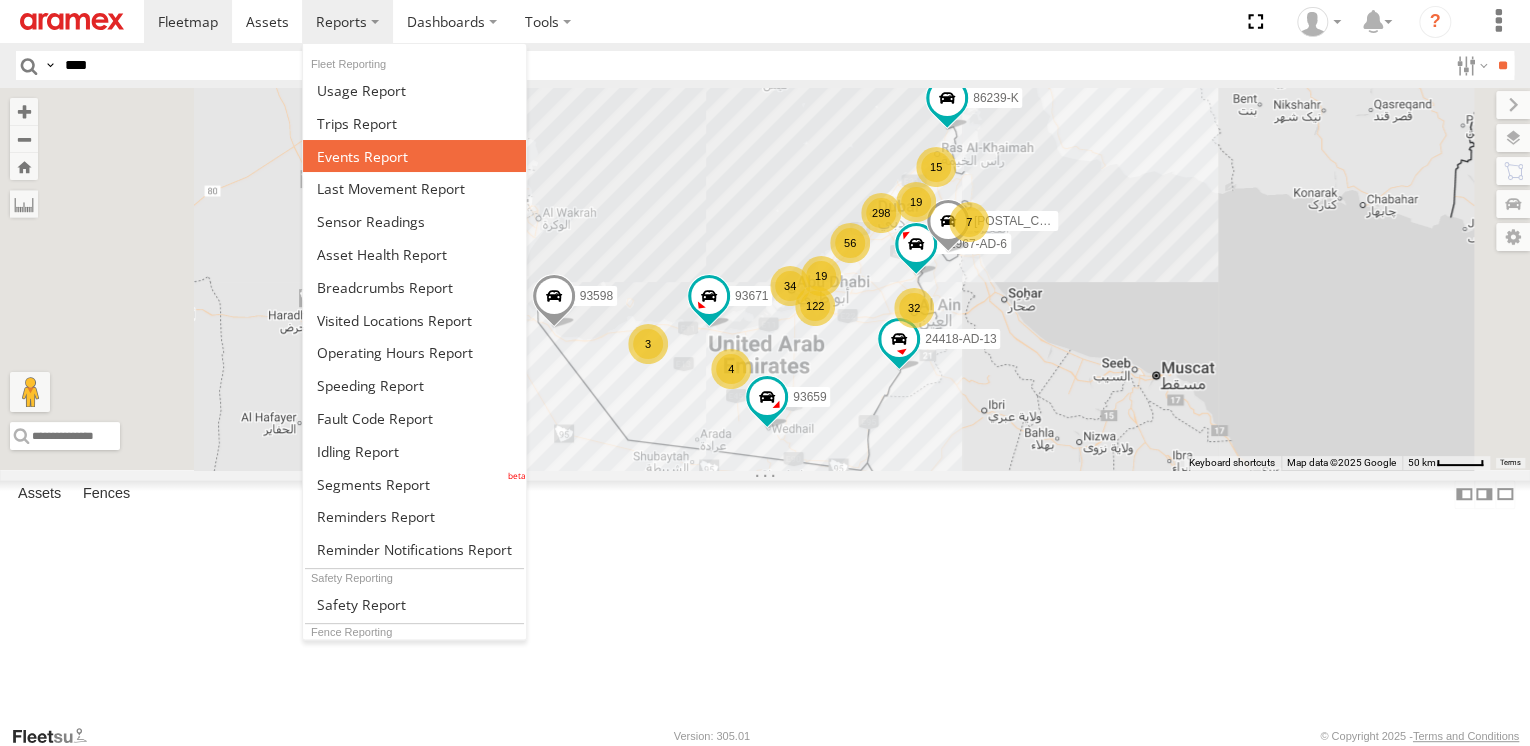 click at bounding box center (414, 156) 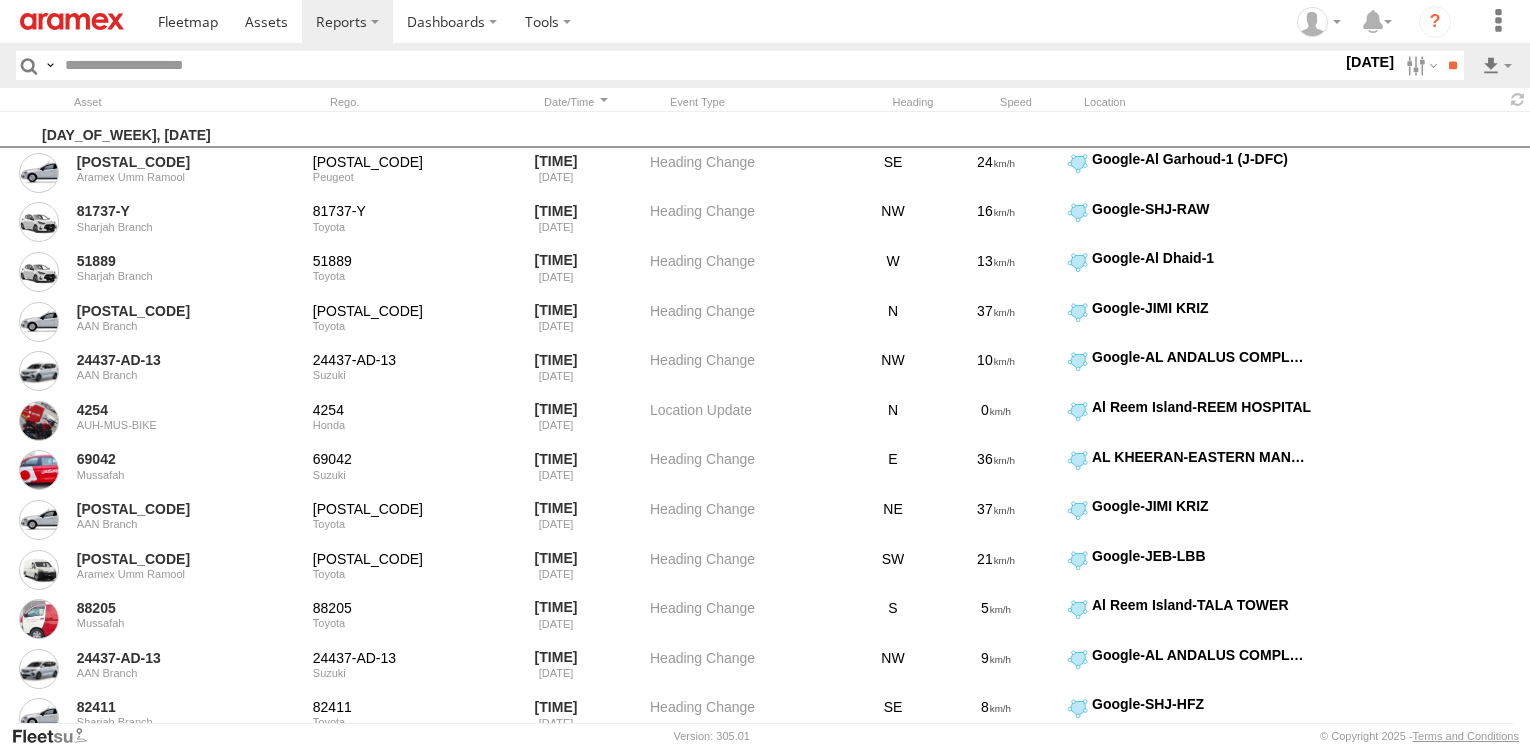 scroll, scrollTop: 0, scrollLeft: 0, axis: both 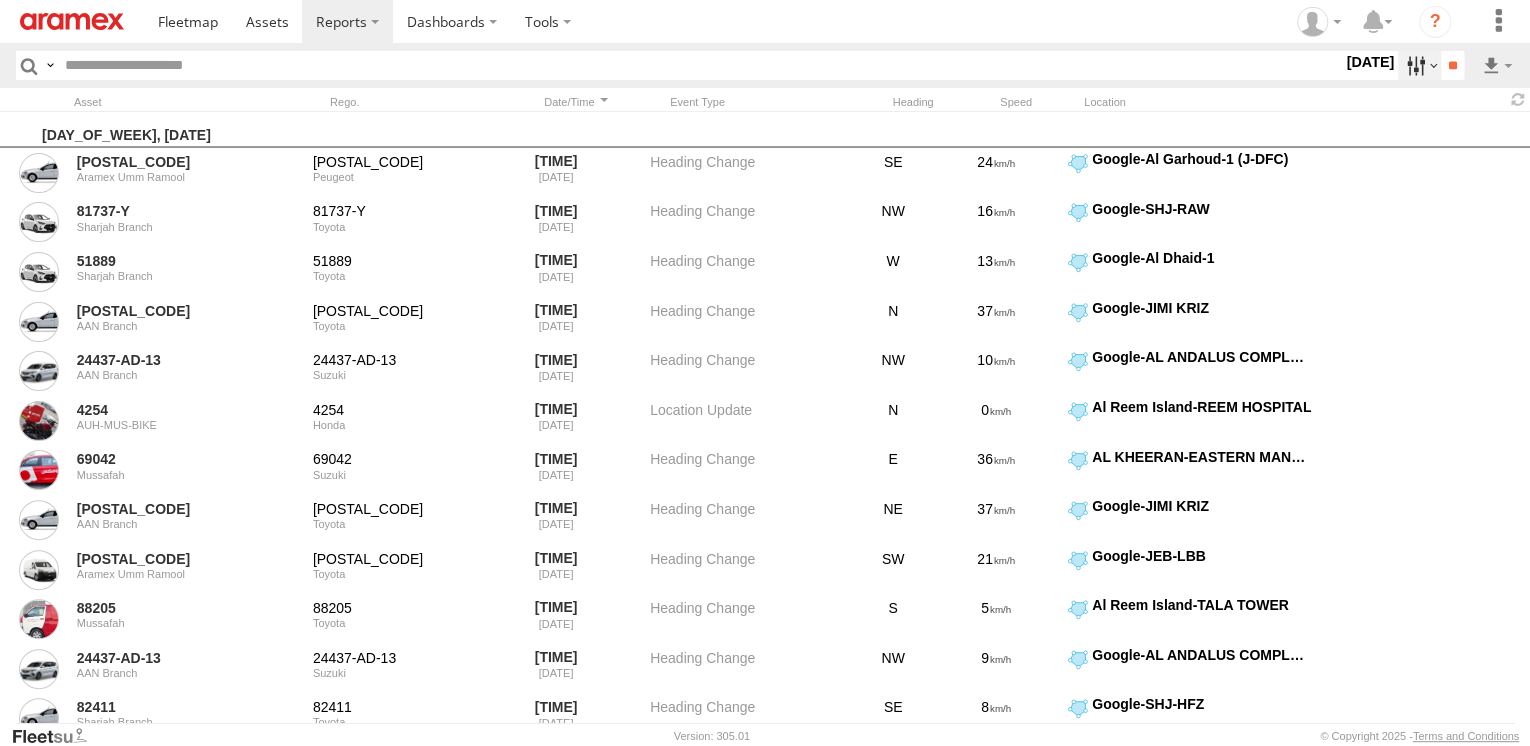 click at bounding box center [1419, 65] 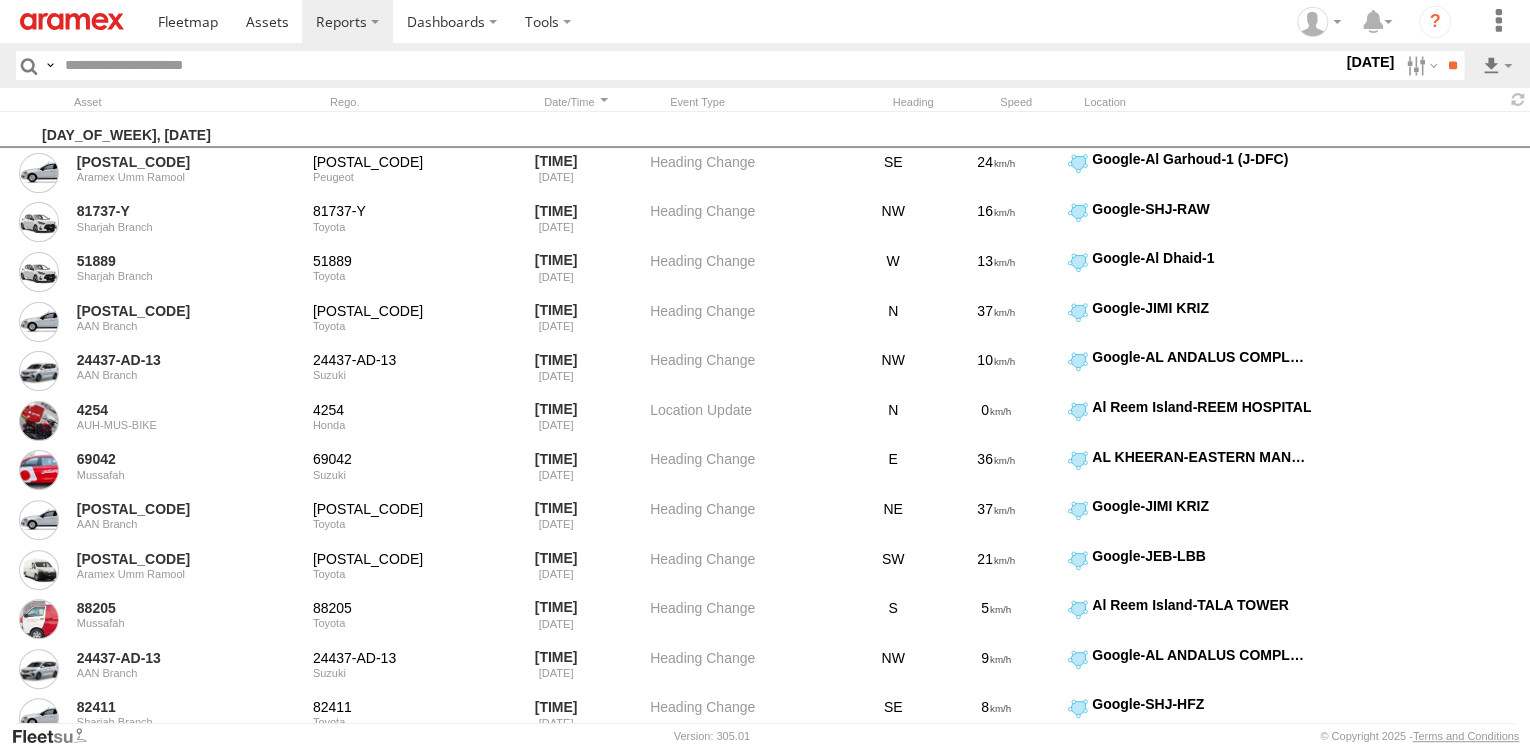 click at bounding box center [0, 0] 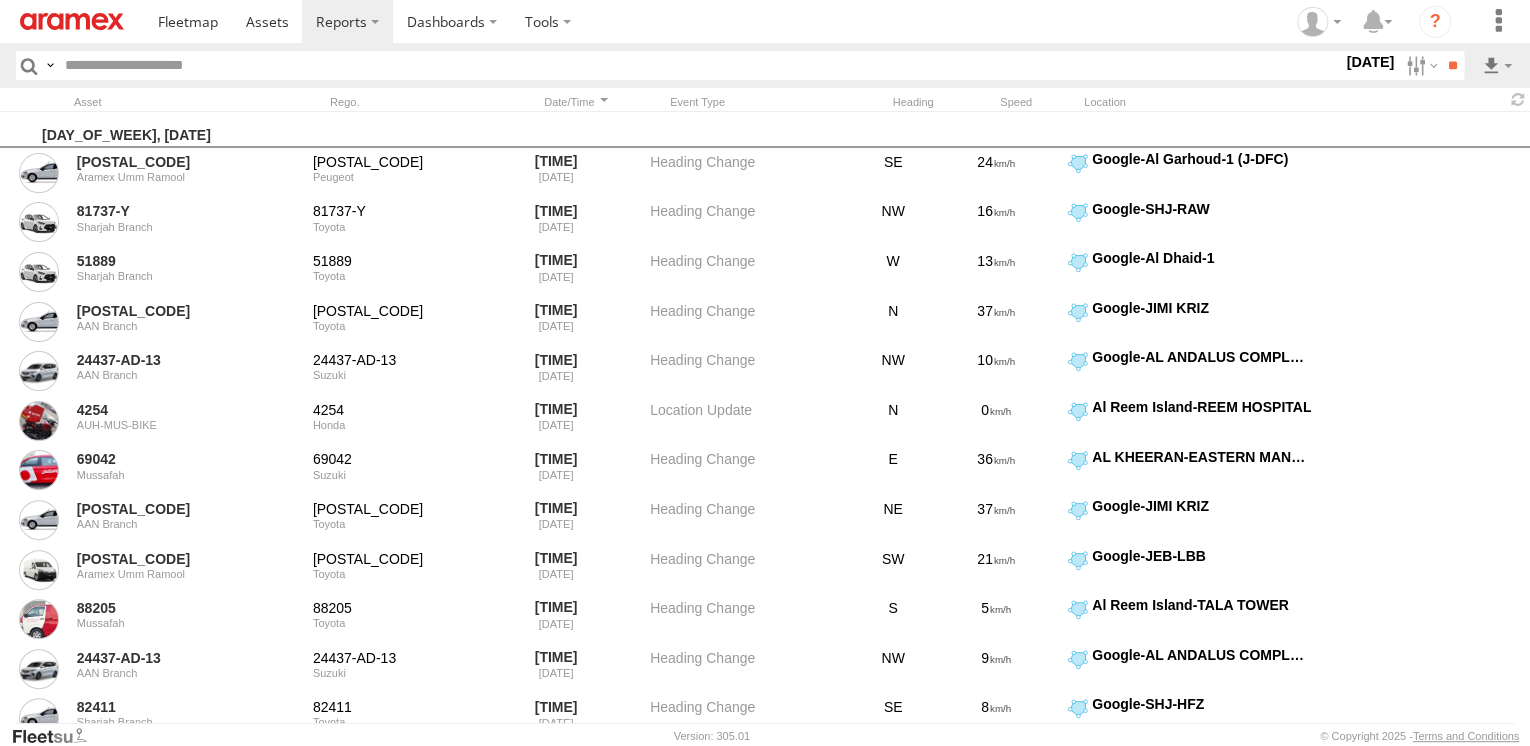 click at bounding box center (0, 0) 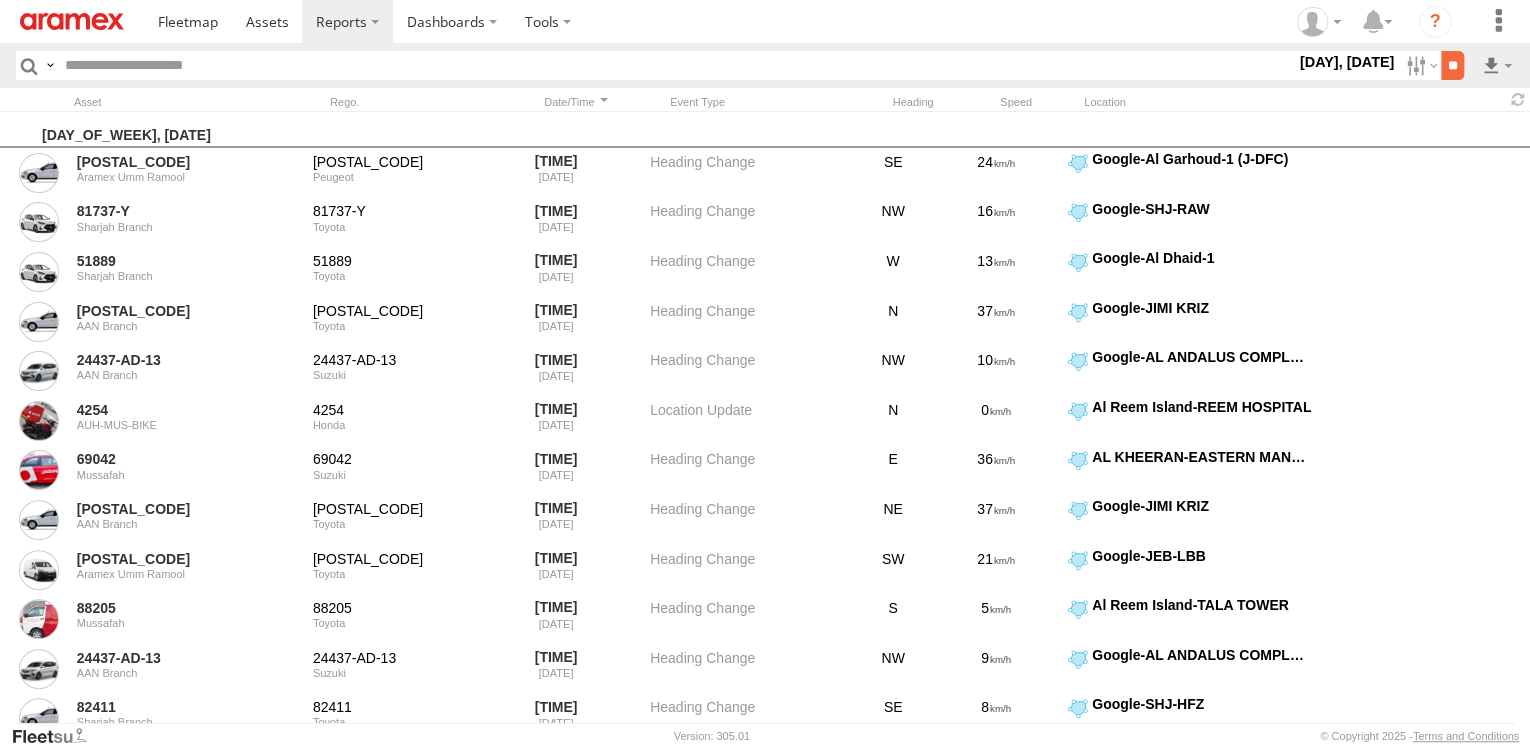 click on "**" at bounding box center (1452, 65) 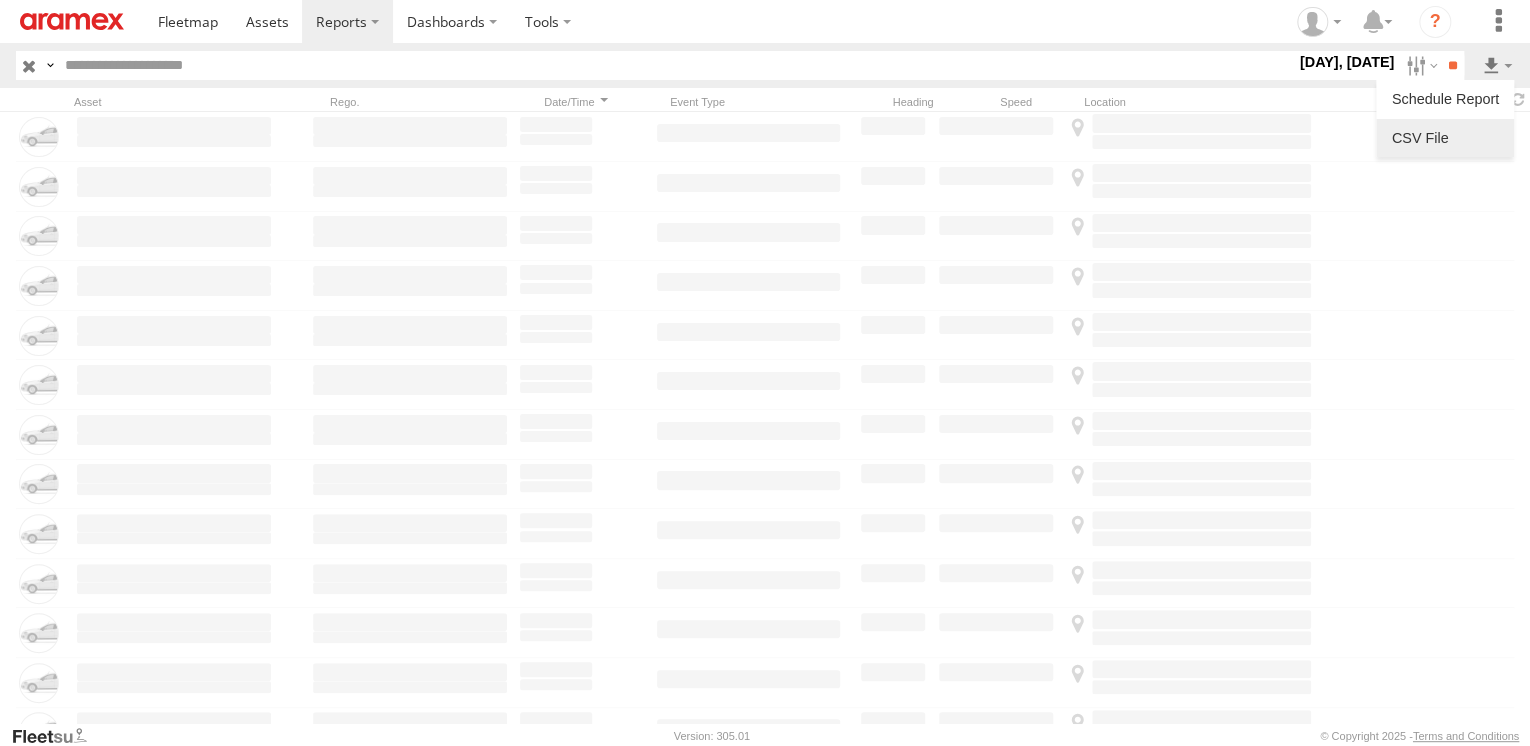 click at bounding box center [1445, 138] 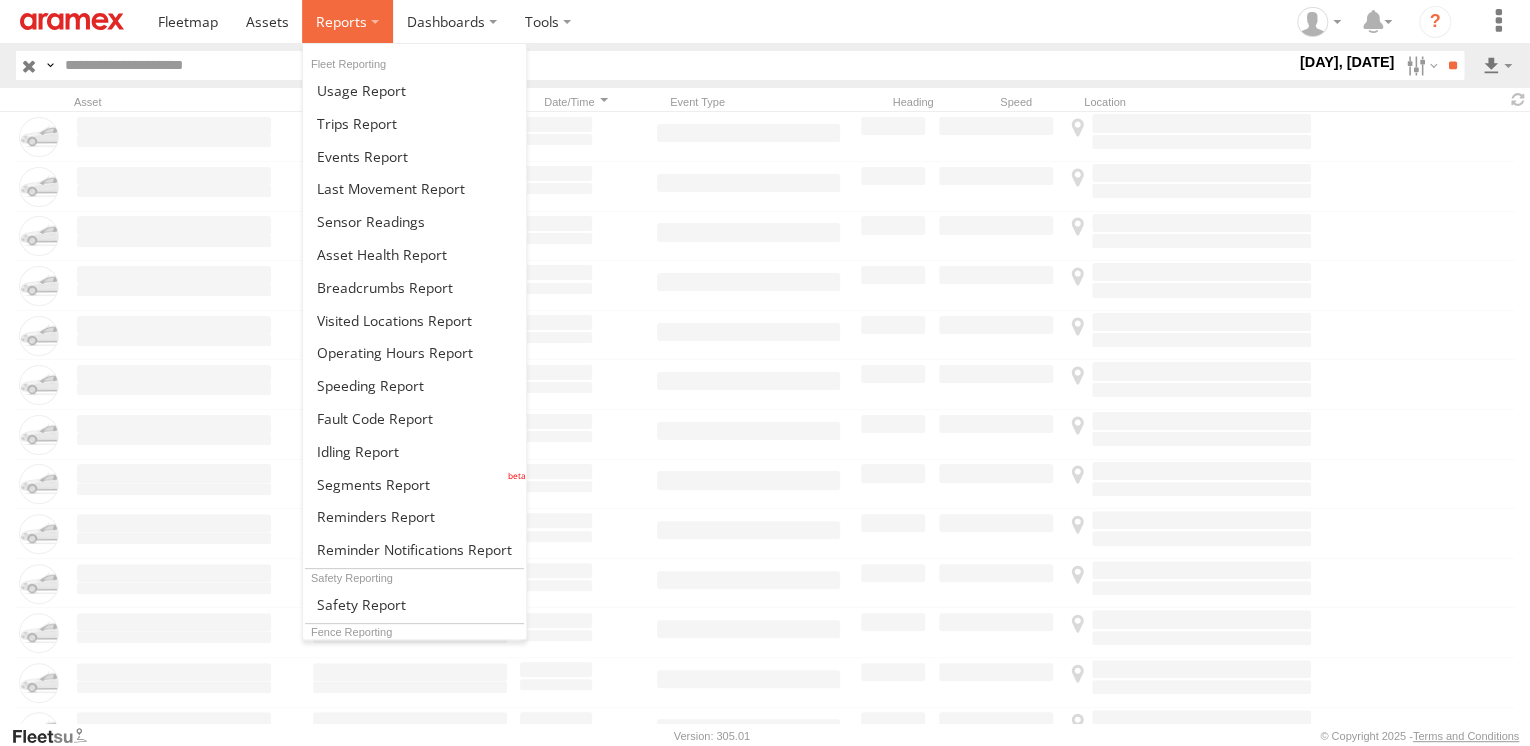 click at bounding box center (347, 21) 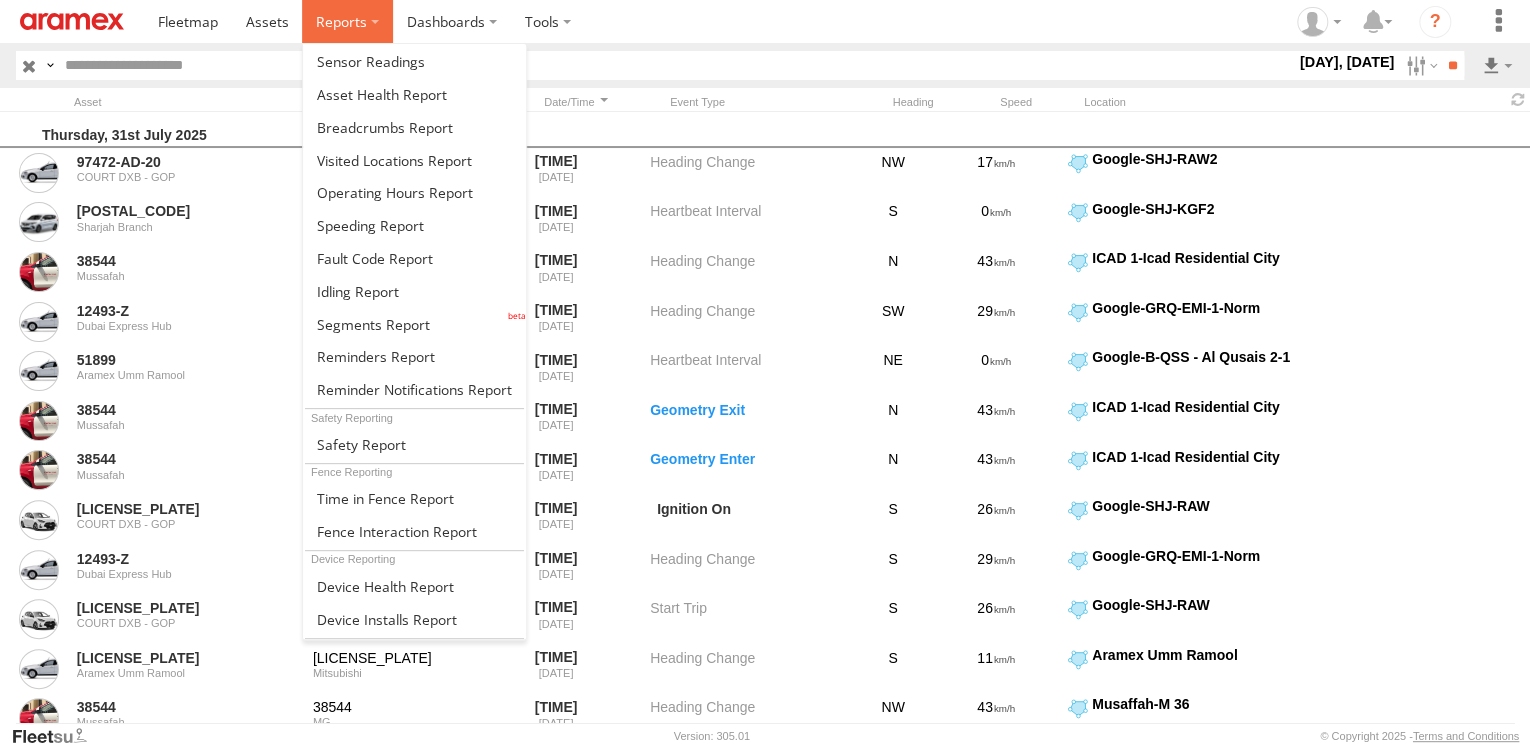 scroll, scrollTop: 240, scrollLeft: 0, axis: vertical 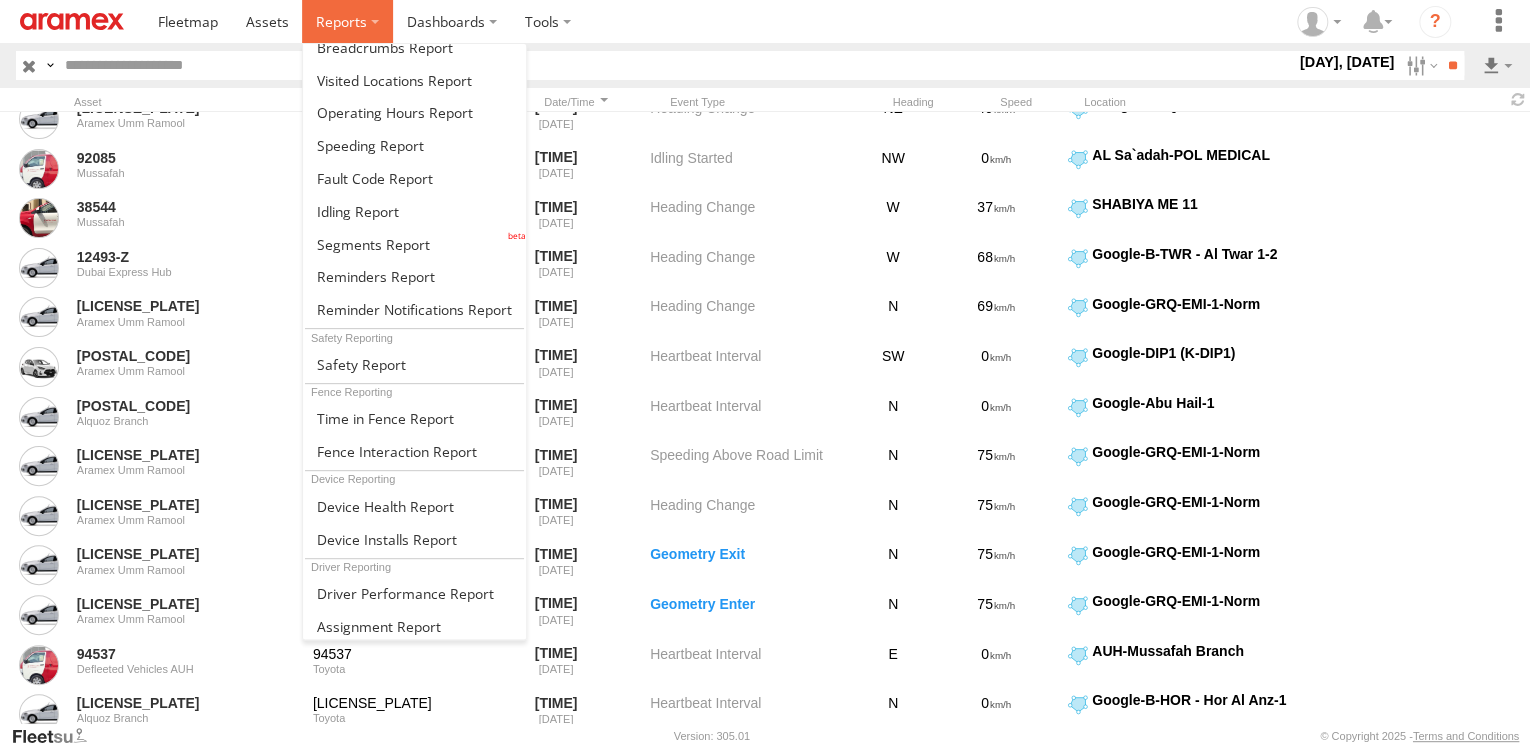 click at bounding box center (347, 21) 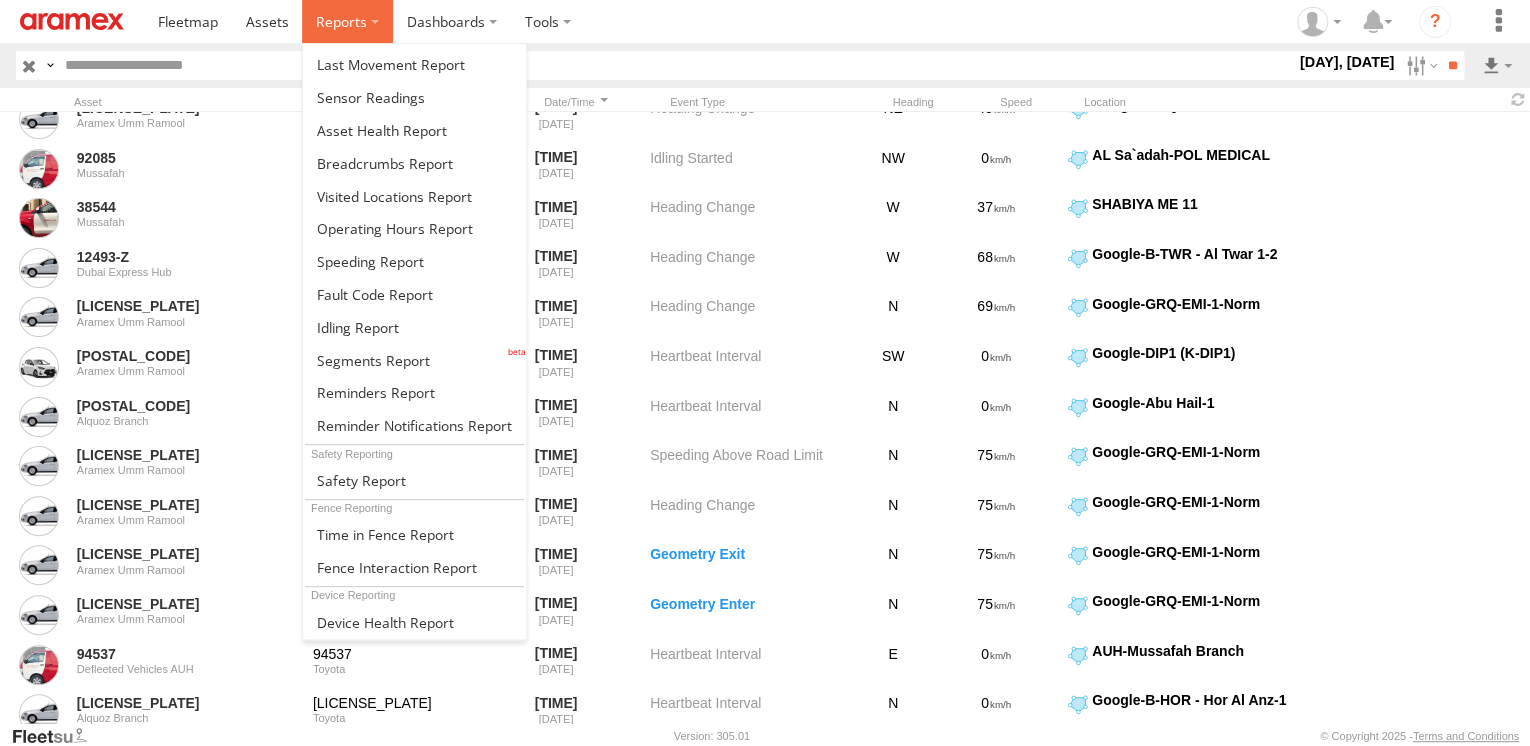 scroll, scrollTop: 123, scrollLeft: 0, axis: vertical 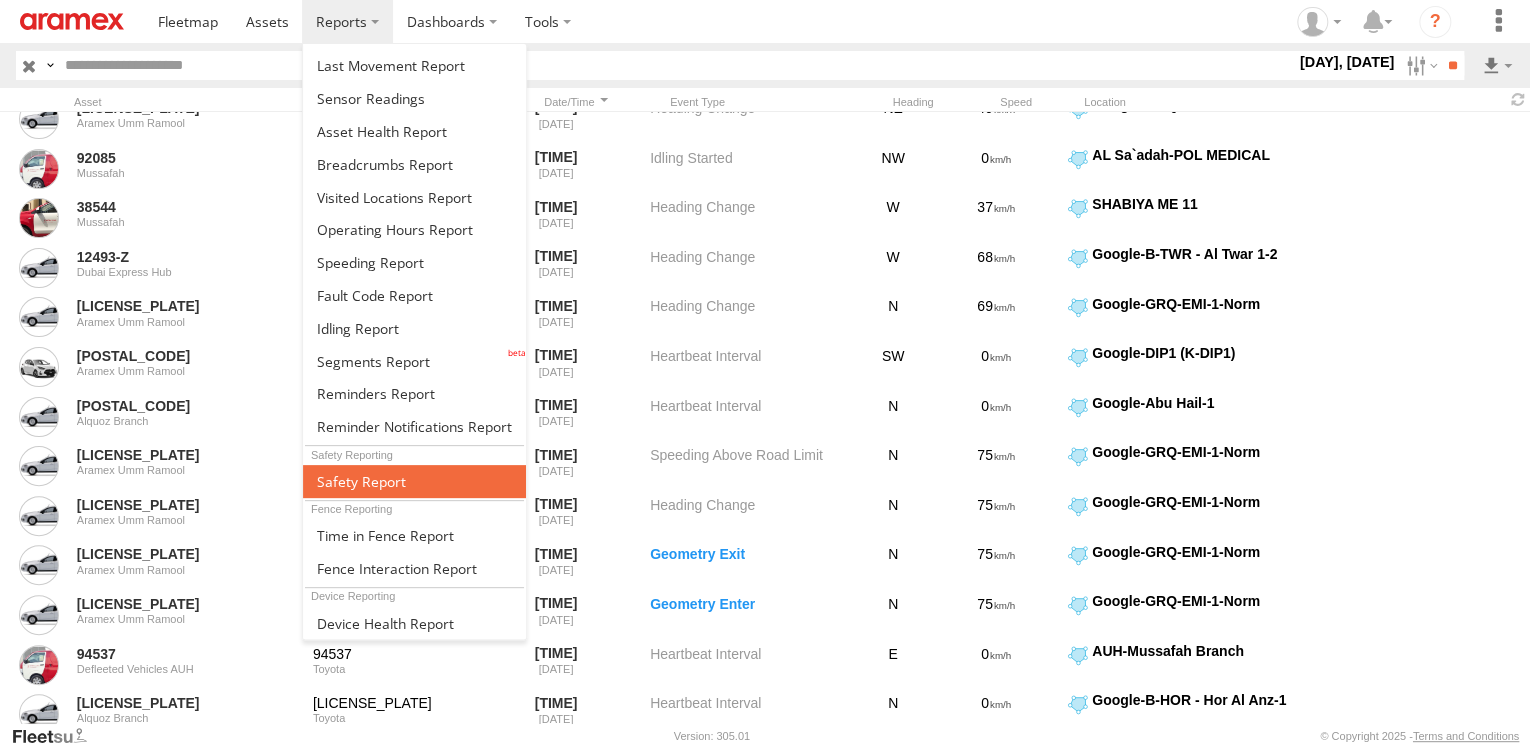 click at bounding box center (361, 481) 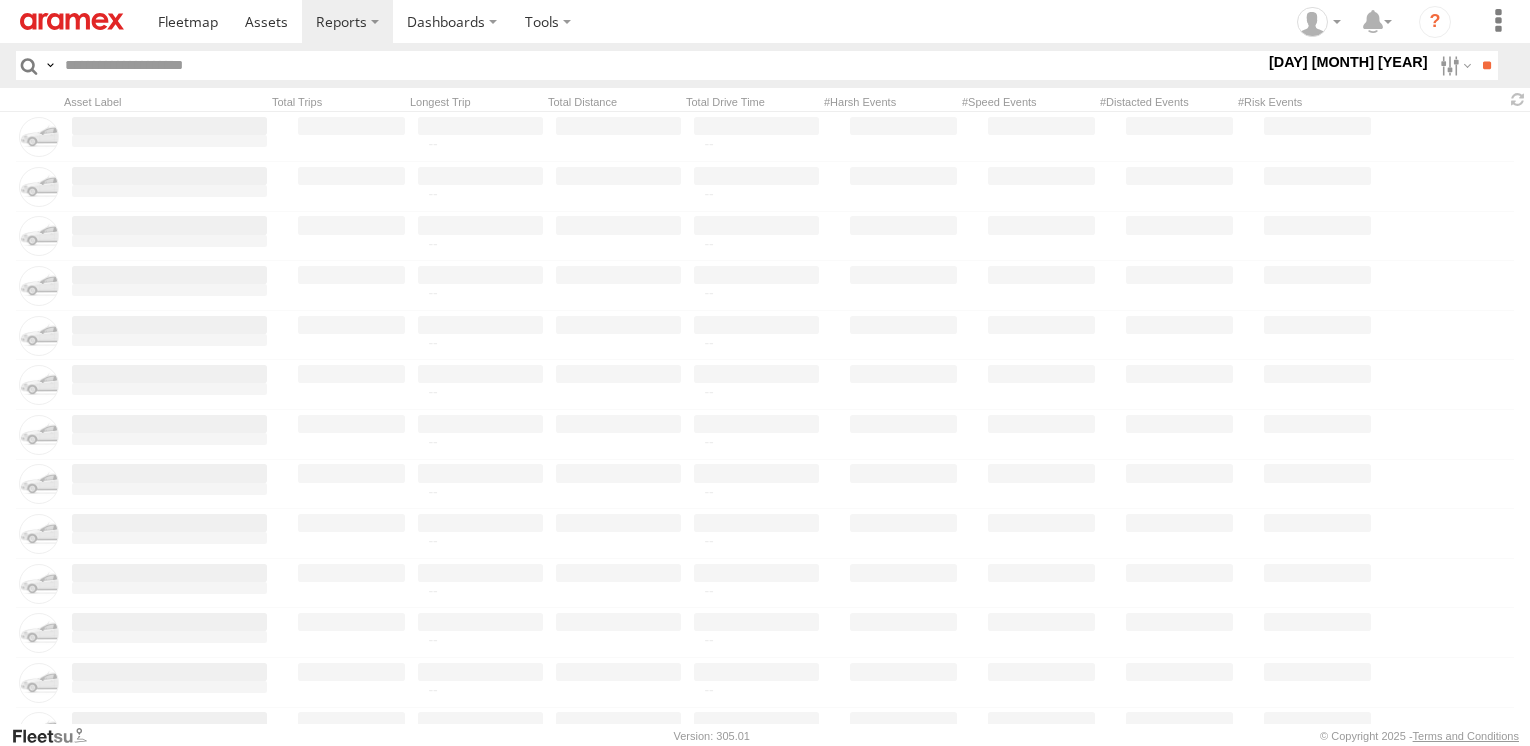 scroll, scrollTop: 0, scrollLeft: 0, axis: both 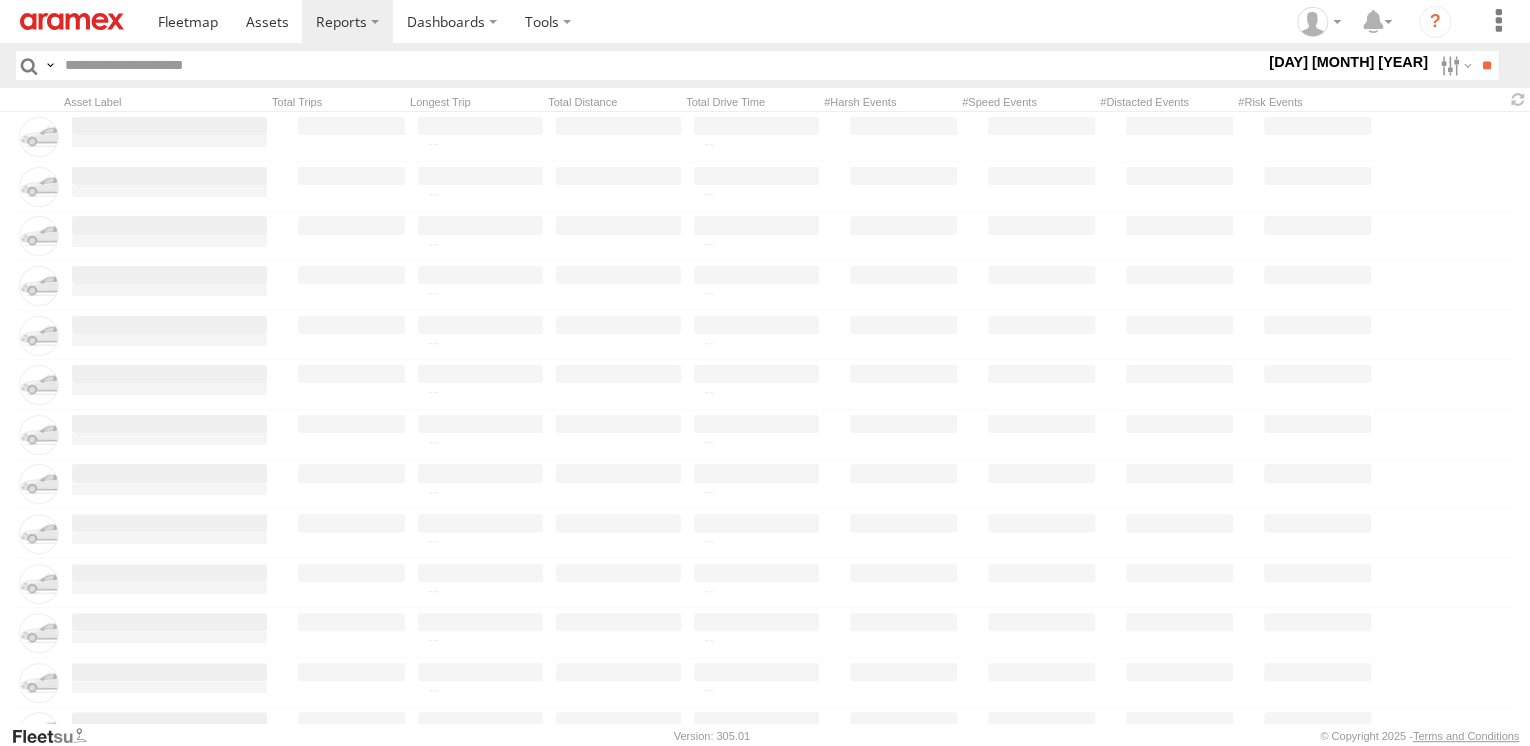 click on "[DAY] [MONTH] [YEAR]" at bounding box center (1348, 62) 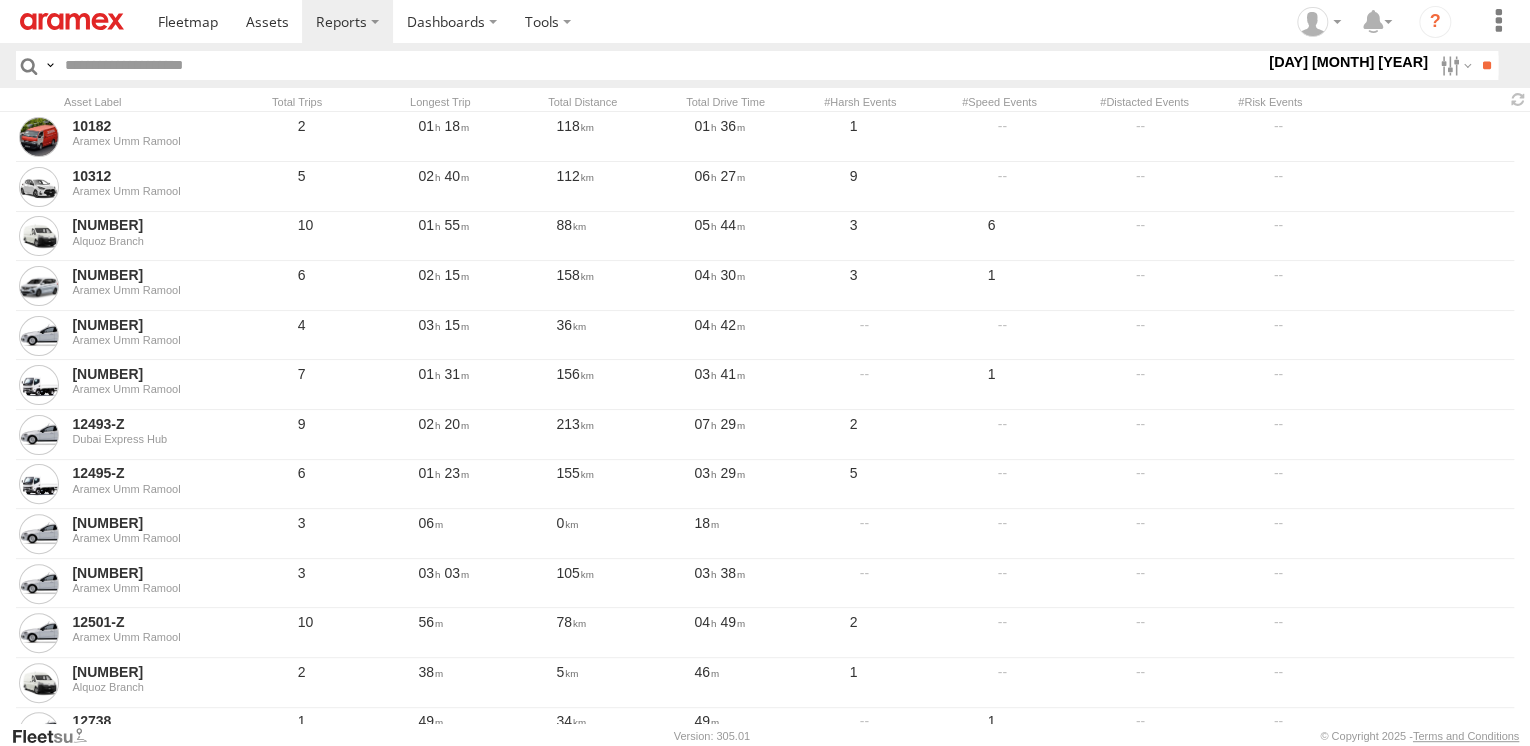 click at bounding box center (0, 0) 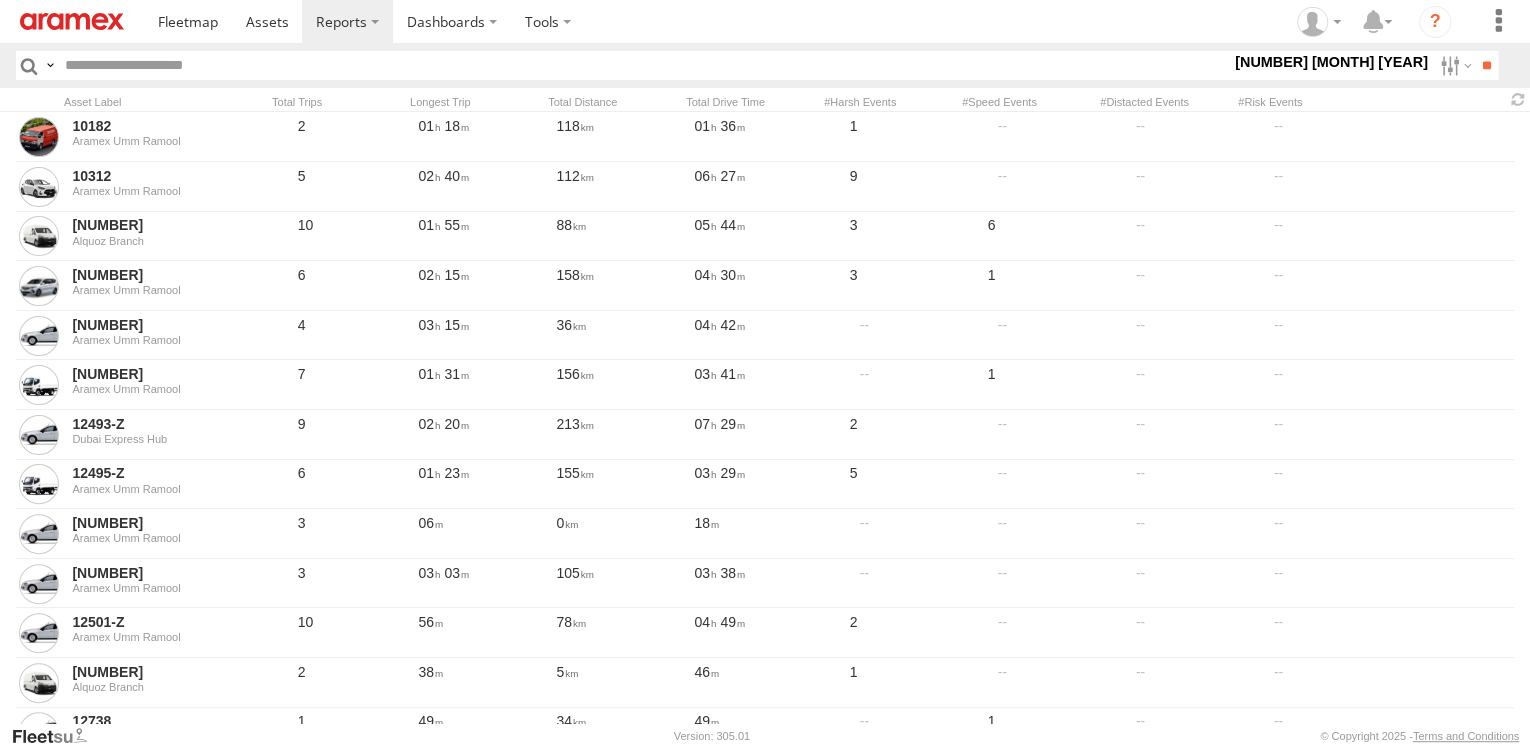 click at bounding box center [0, 0] 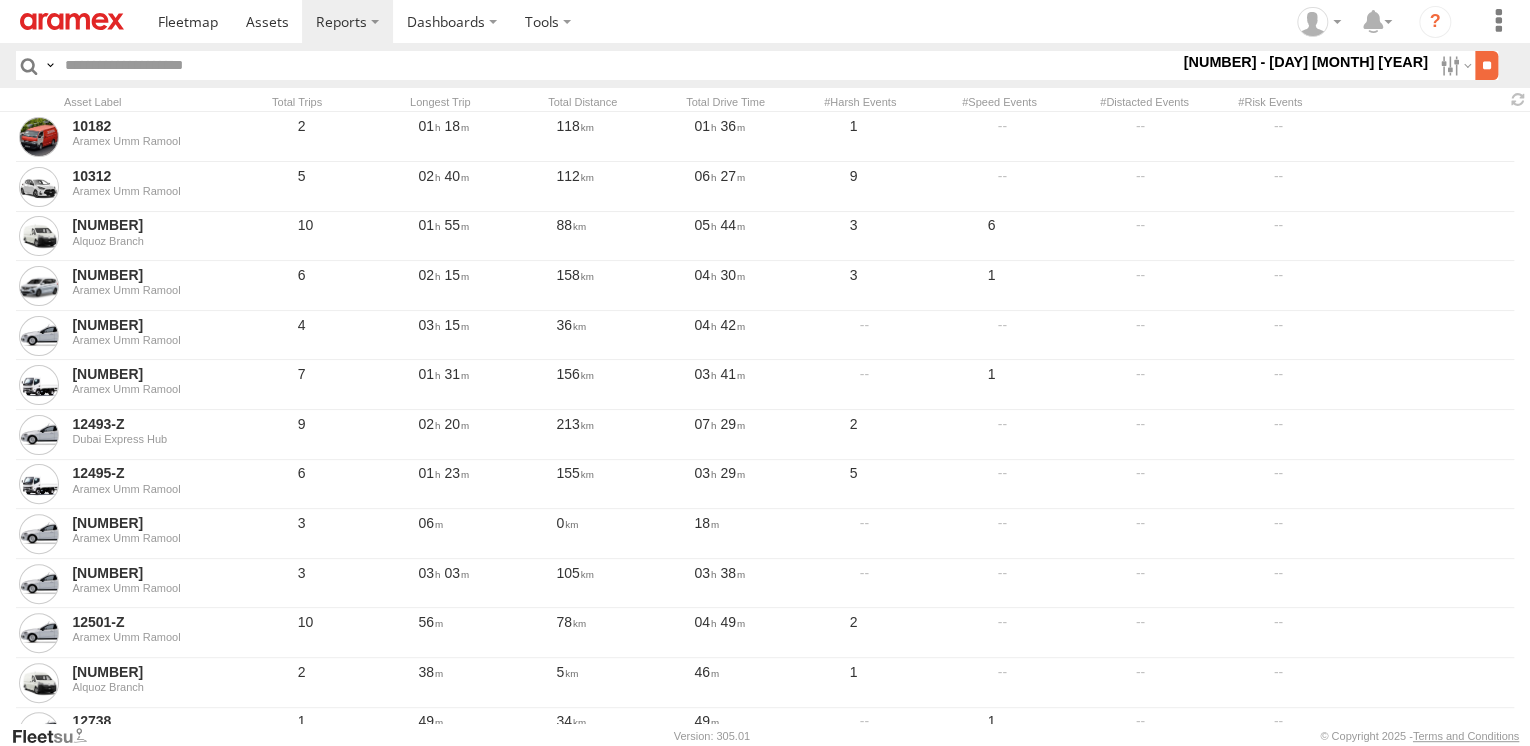 click on "**" at bounding box center [1486, 65] 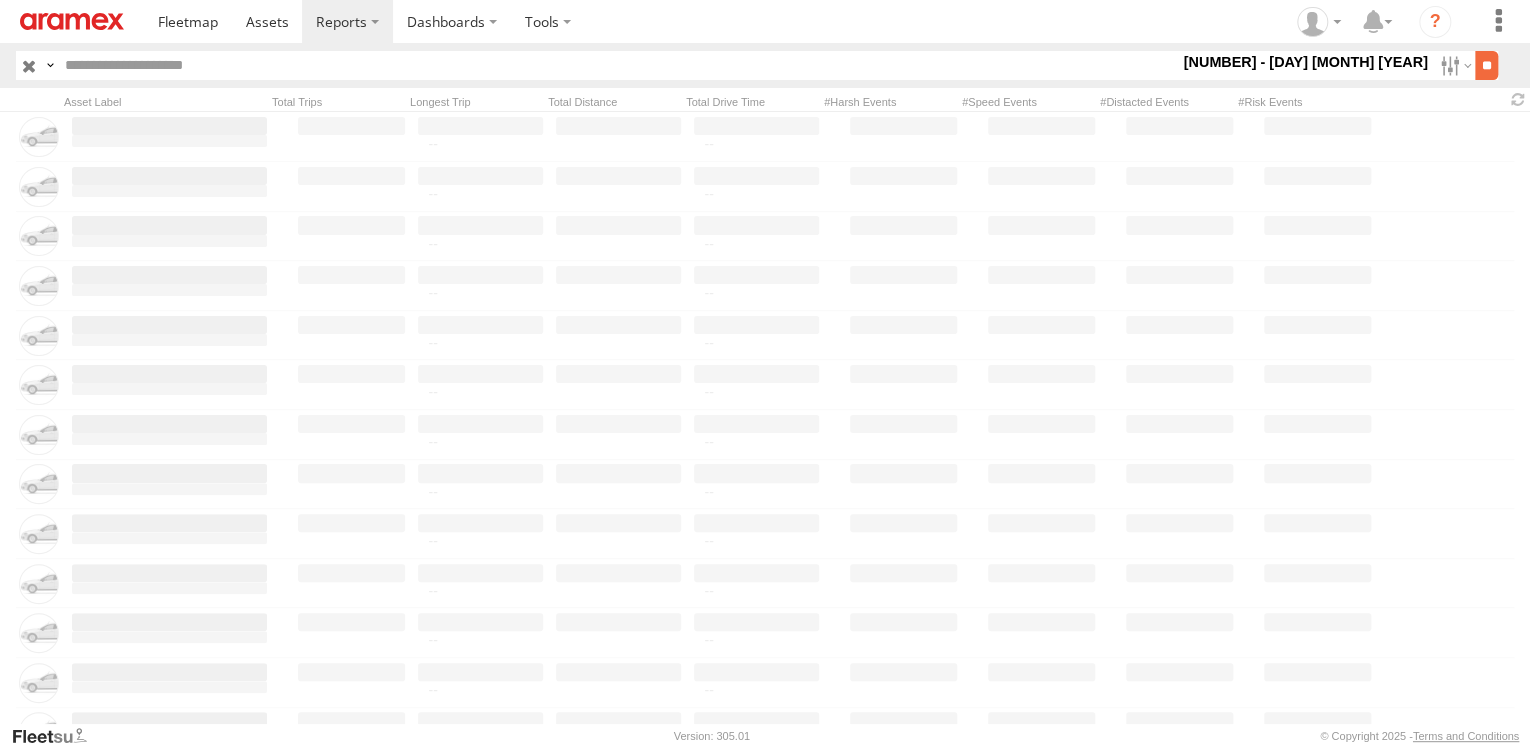 click on "**" at bounding box center (1486, 65) 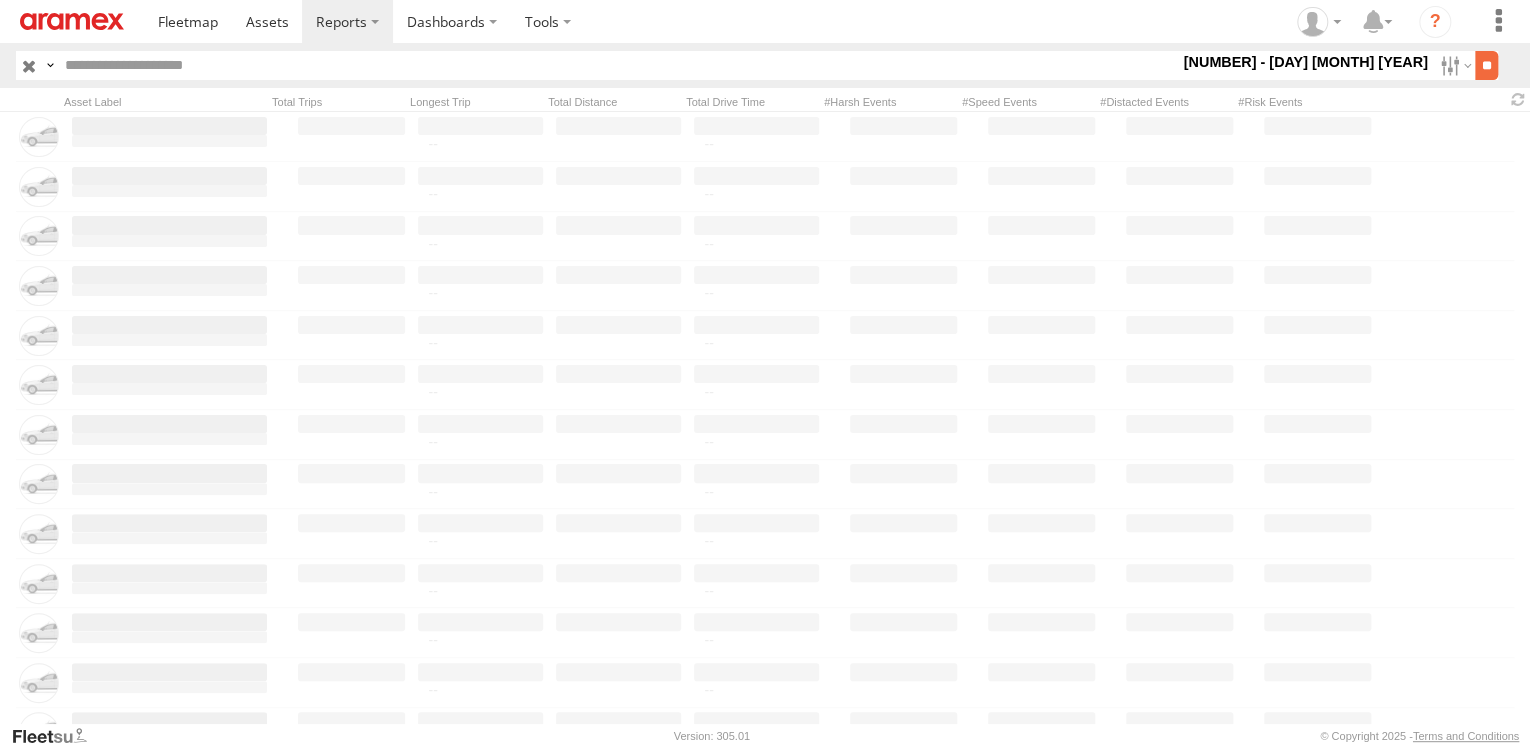 click on "**" at bounding box center (1486, 65) 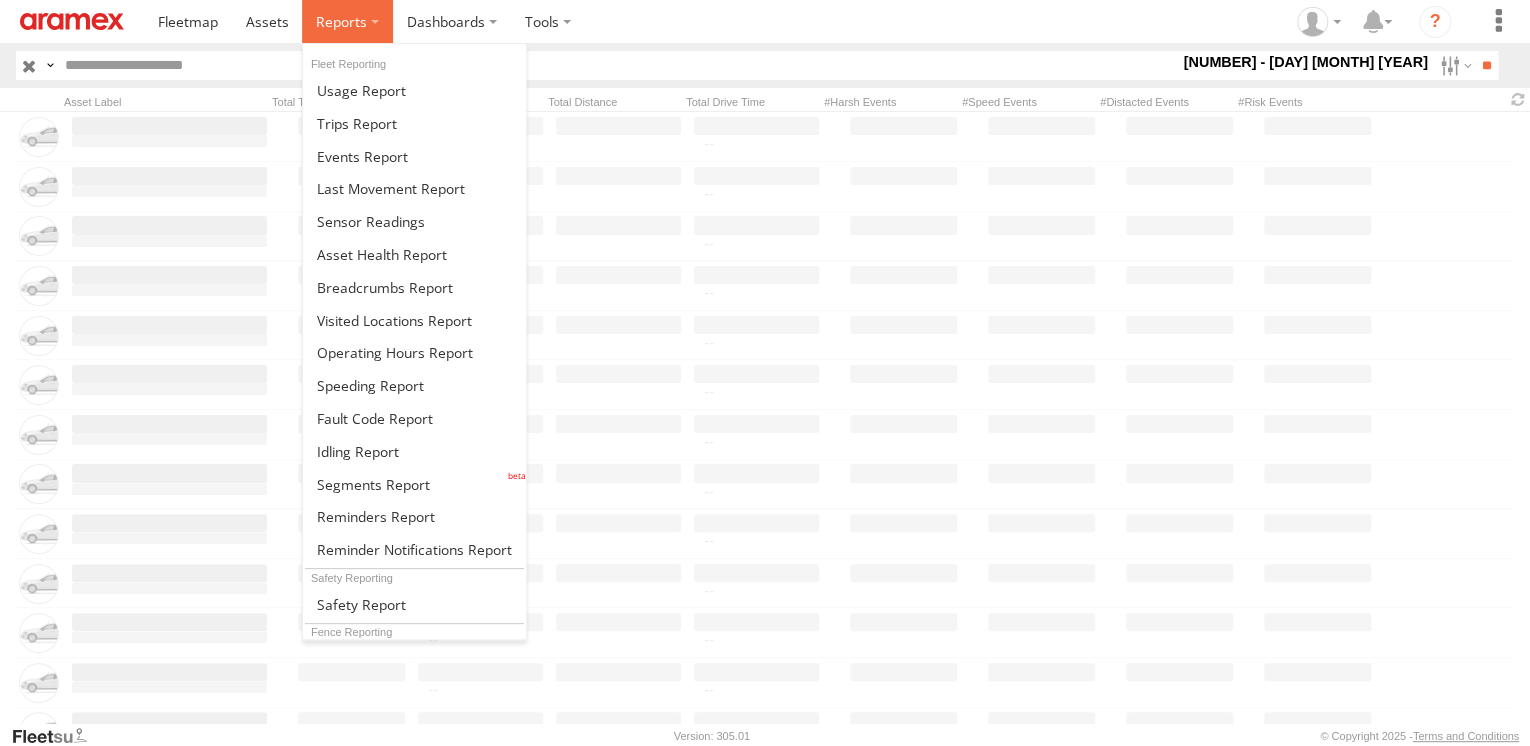 click at bounding box center (347, 21) 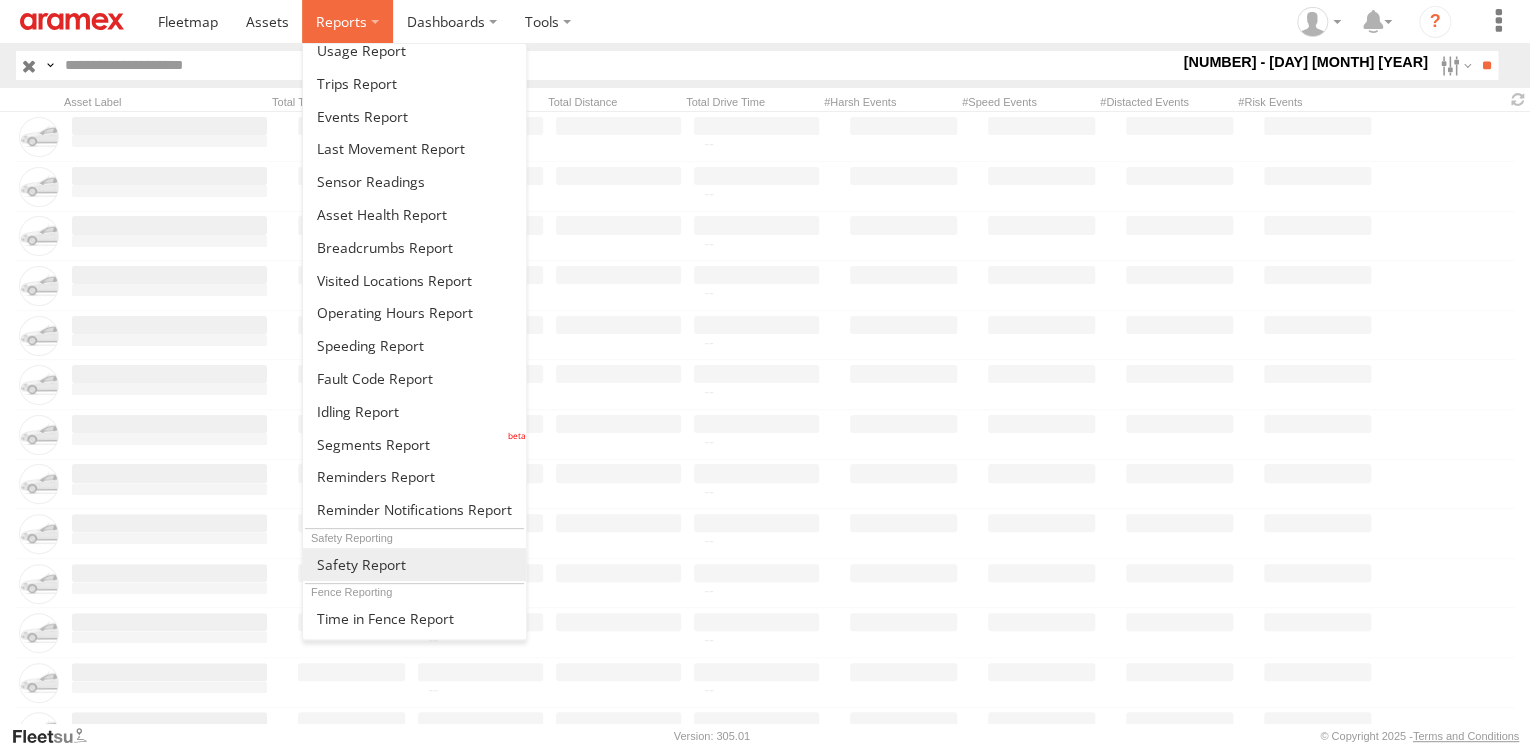 scroll, scrollTop: 80, scrollLeft: 0, axis: vertical 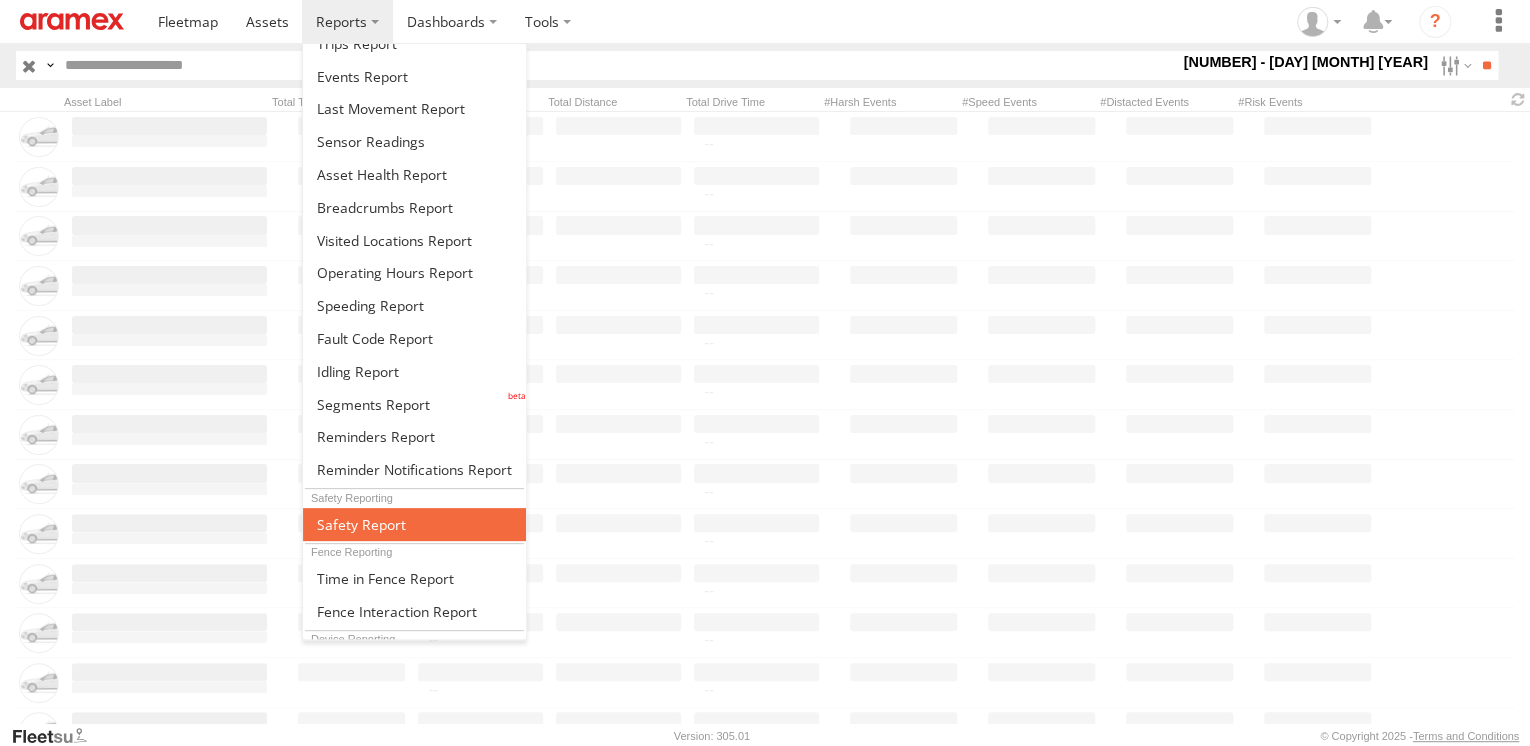 click at bounding box center [361, 524] 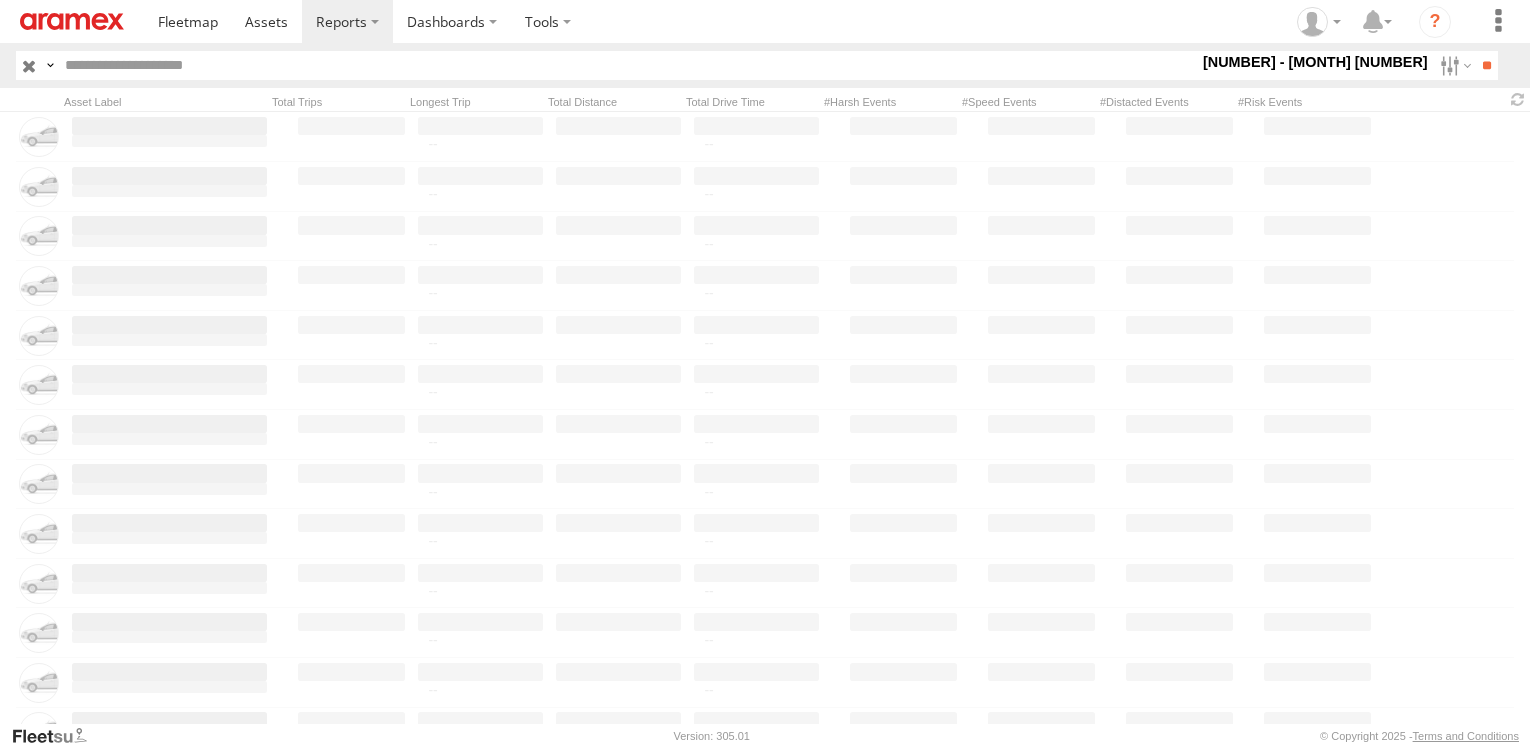 scroll, scrollTop: 0, scrollLeft: 0, axis: both 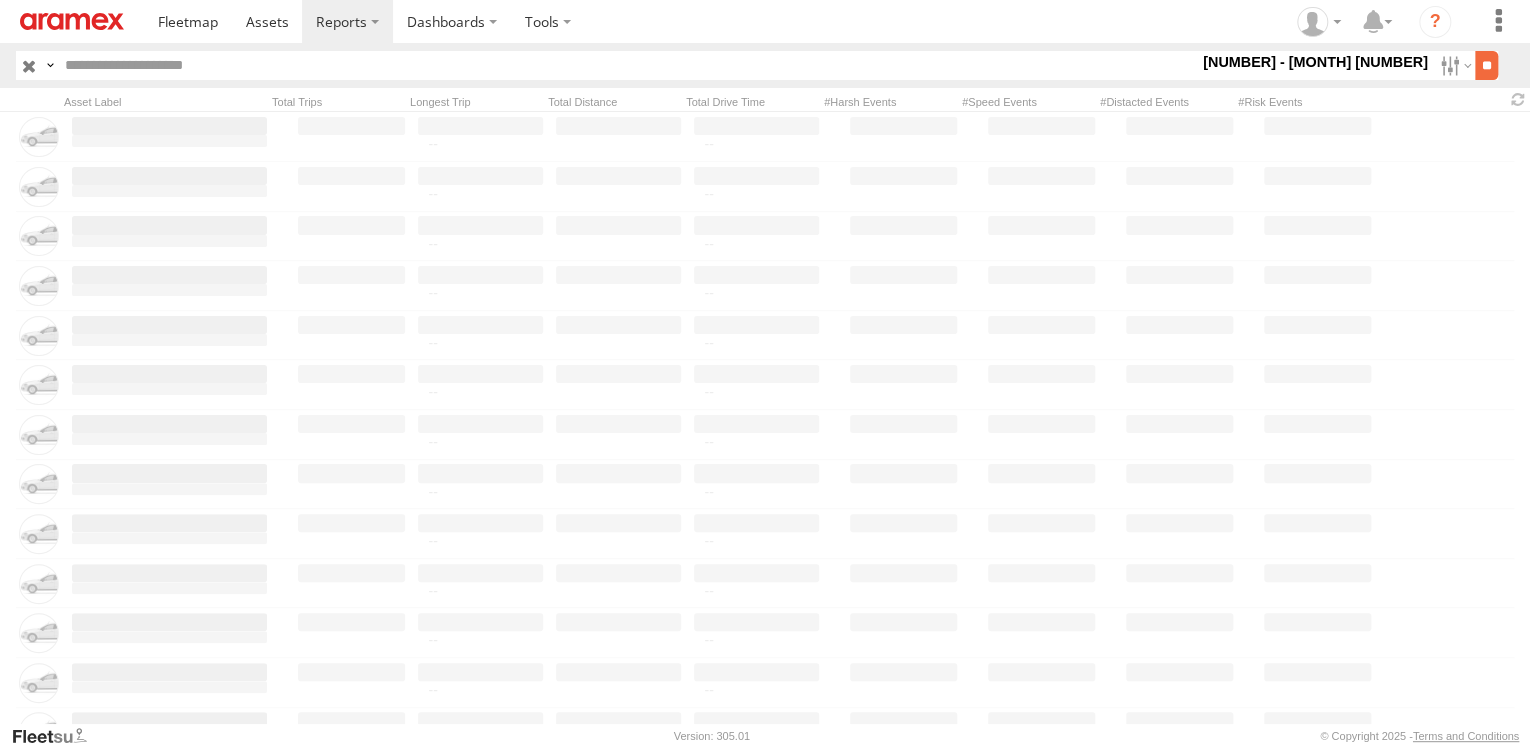 click on "**" at bounding box center [1486, 65] 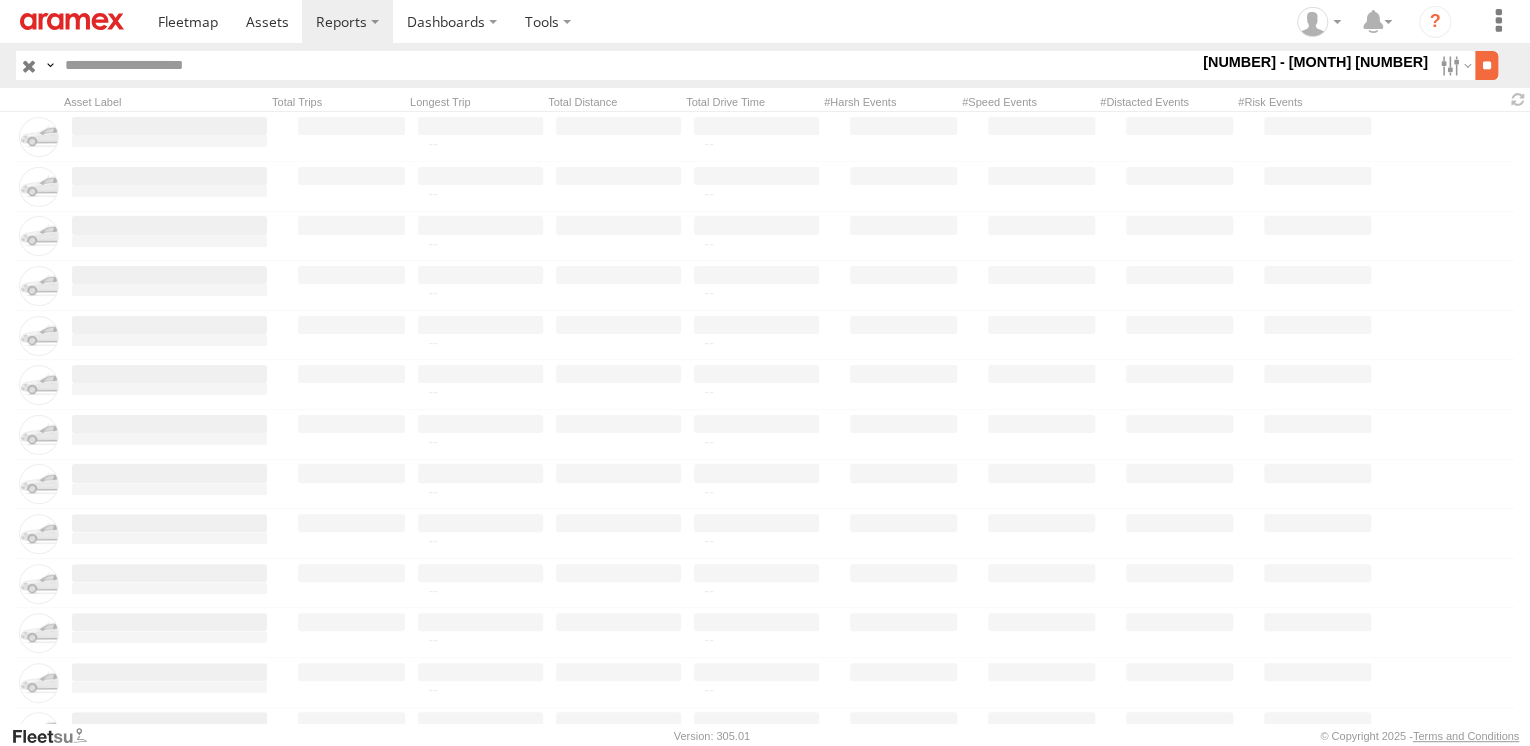 click on "**" at bounding box center (1486, 65) 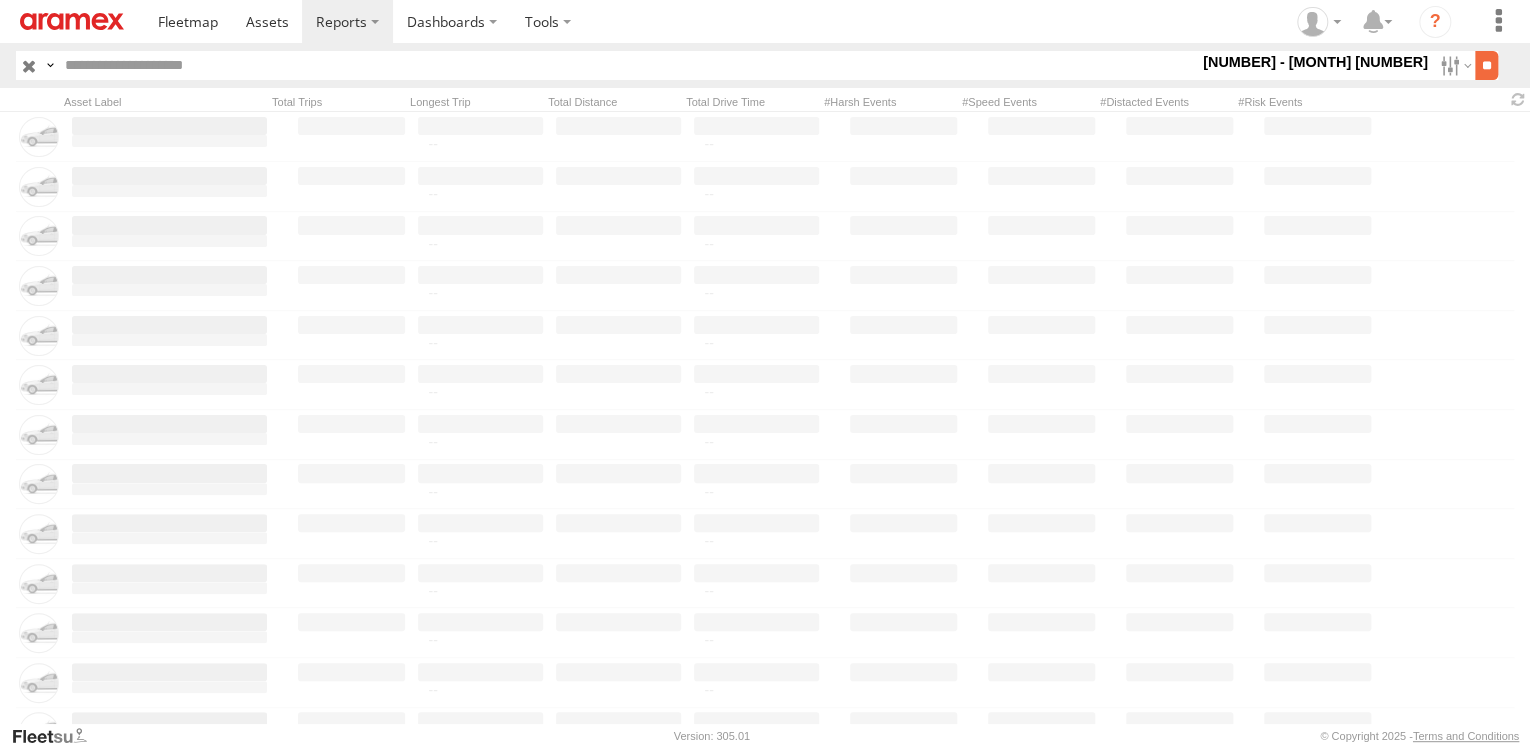 click on "**" at bounding box center [1486, 65] 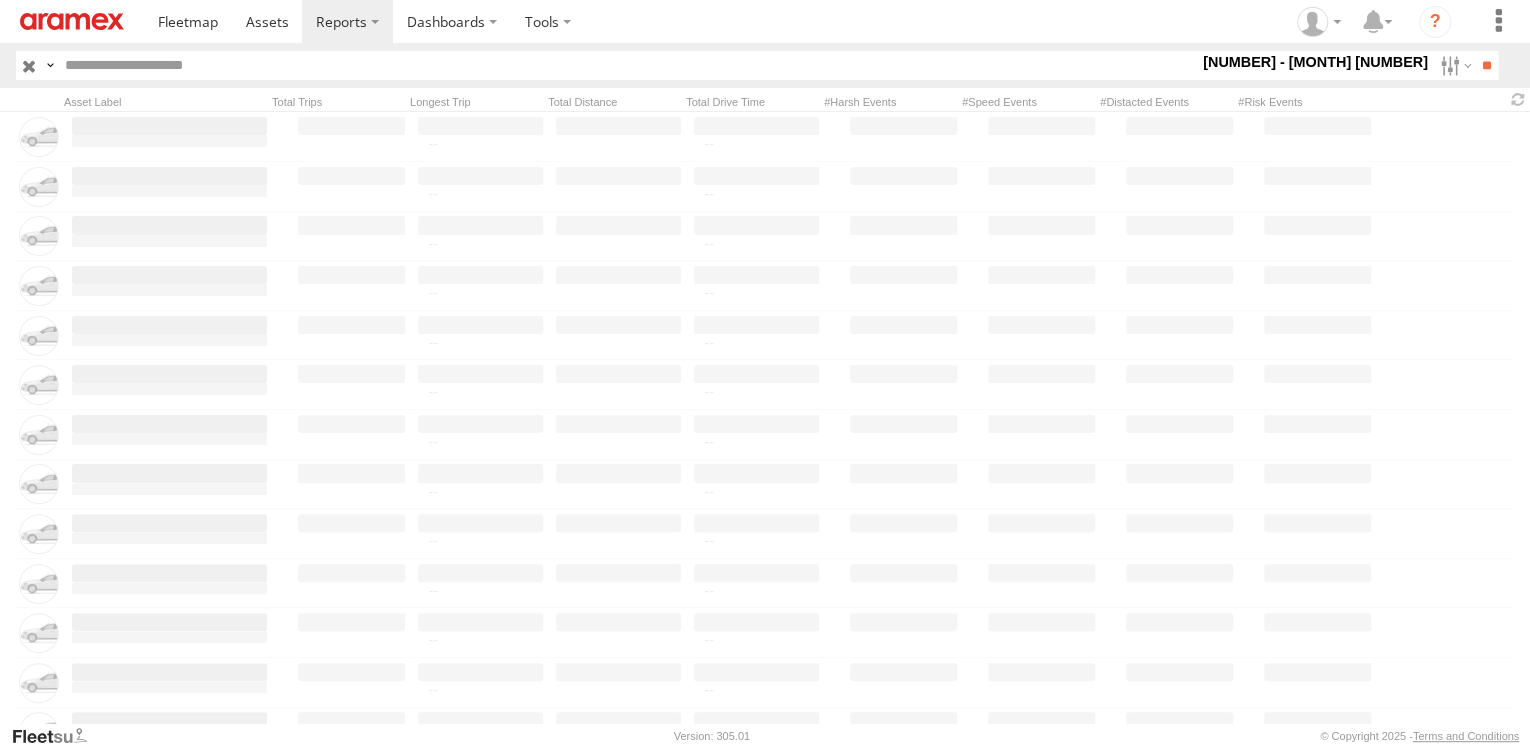 click at bounding box center (627, 65) 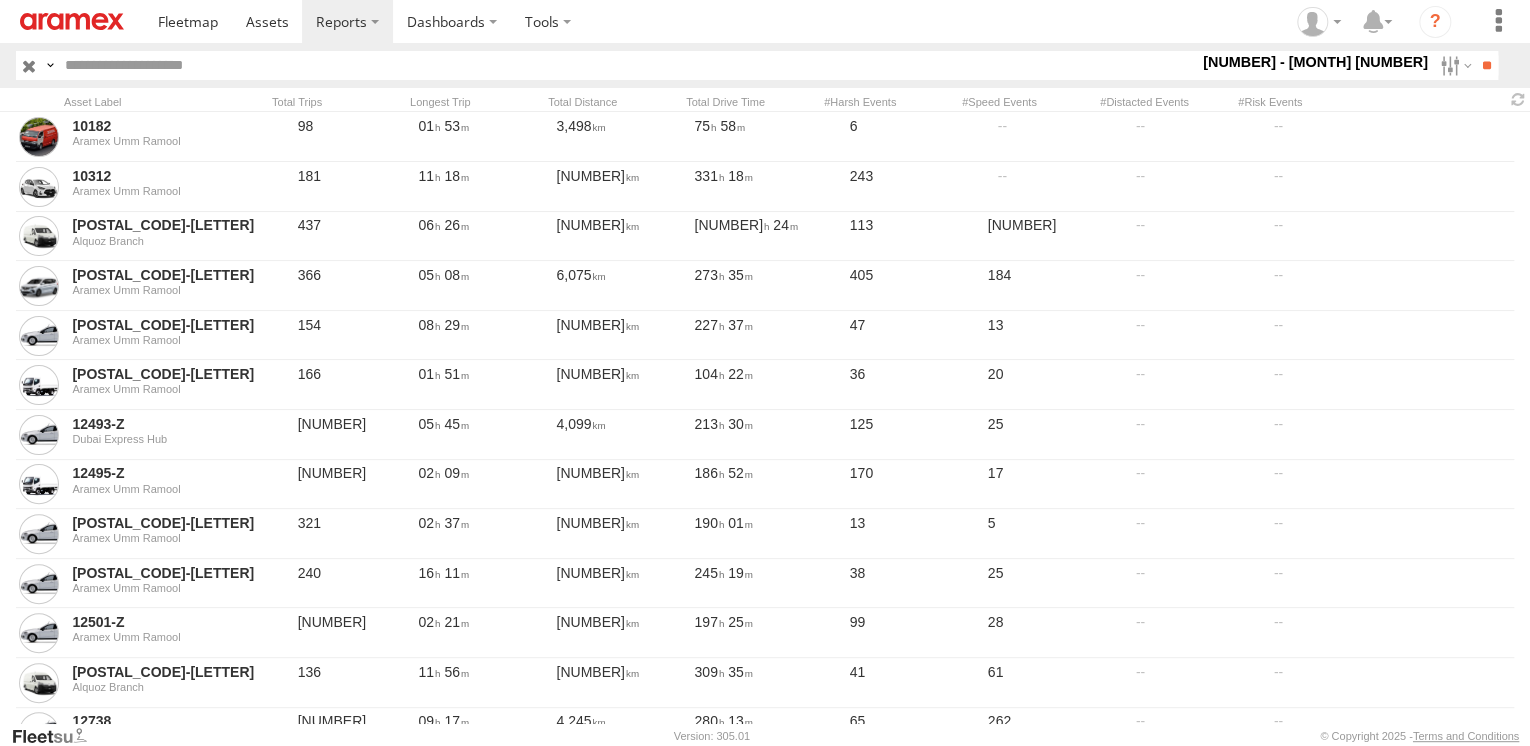 click on "Close" at bounding box center (0, 0) 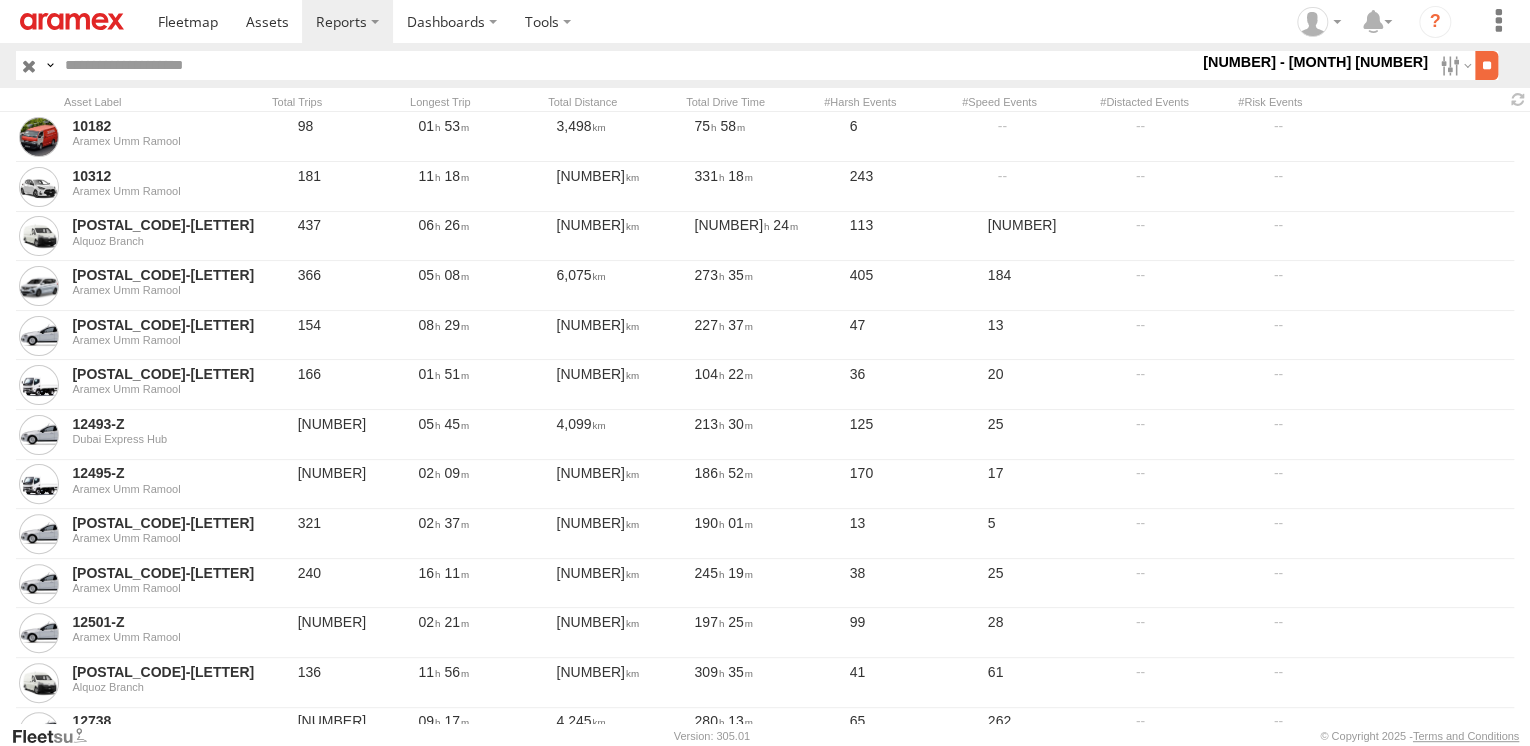 click on "**" at bounding box center (1486, 65) 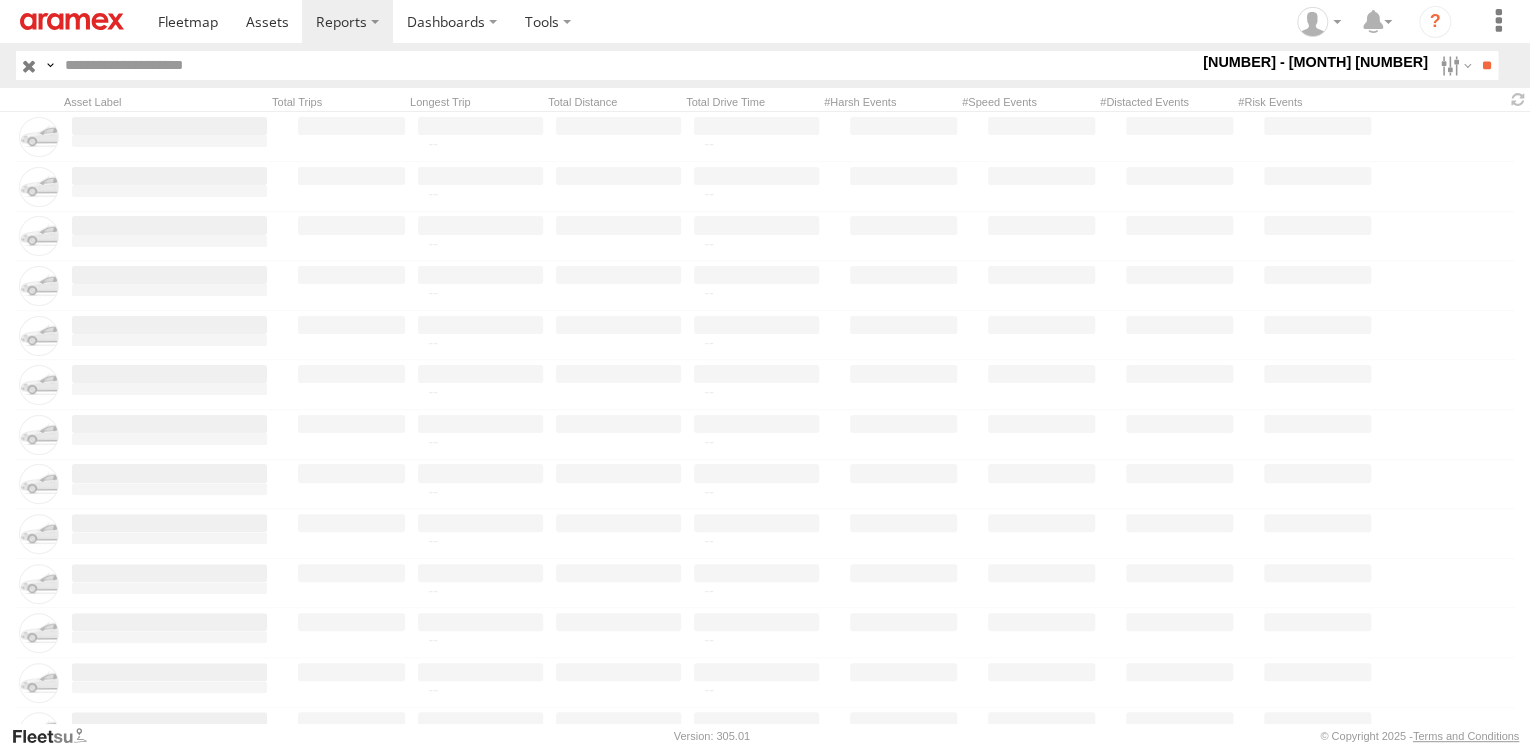 click on "Close" at bounding box center [0, 0] 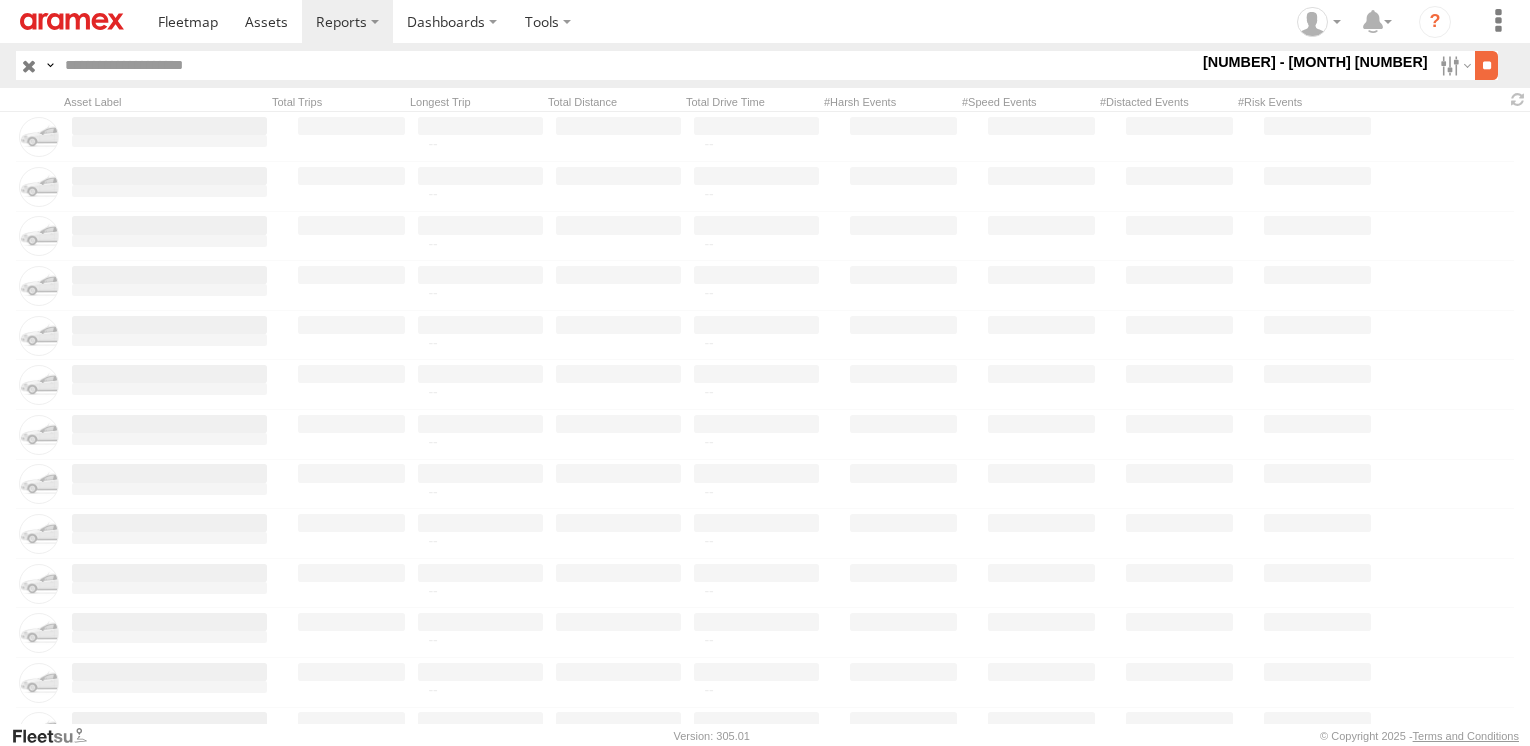 scroll, scrollTop: 0, scrollLeft: 0, axis: both 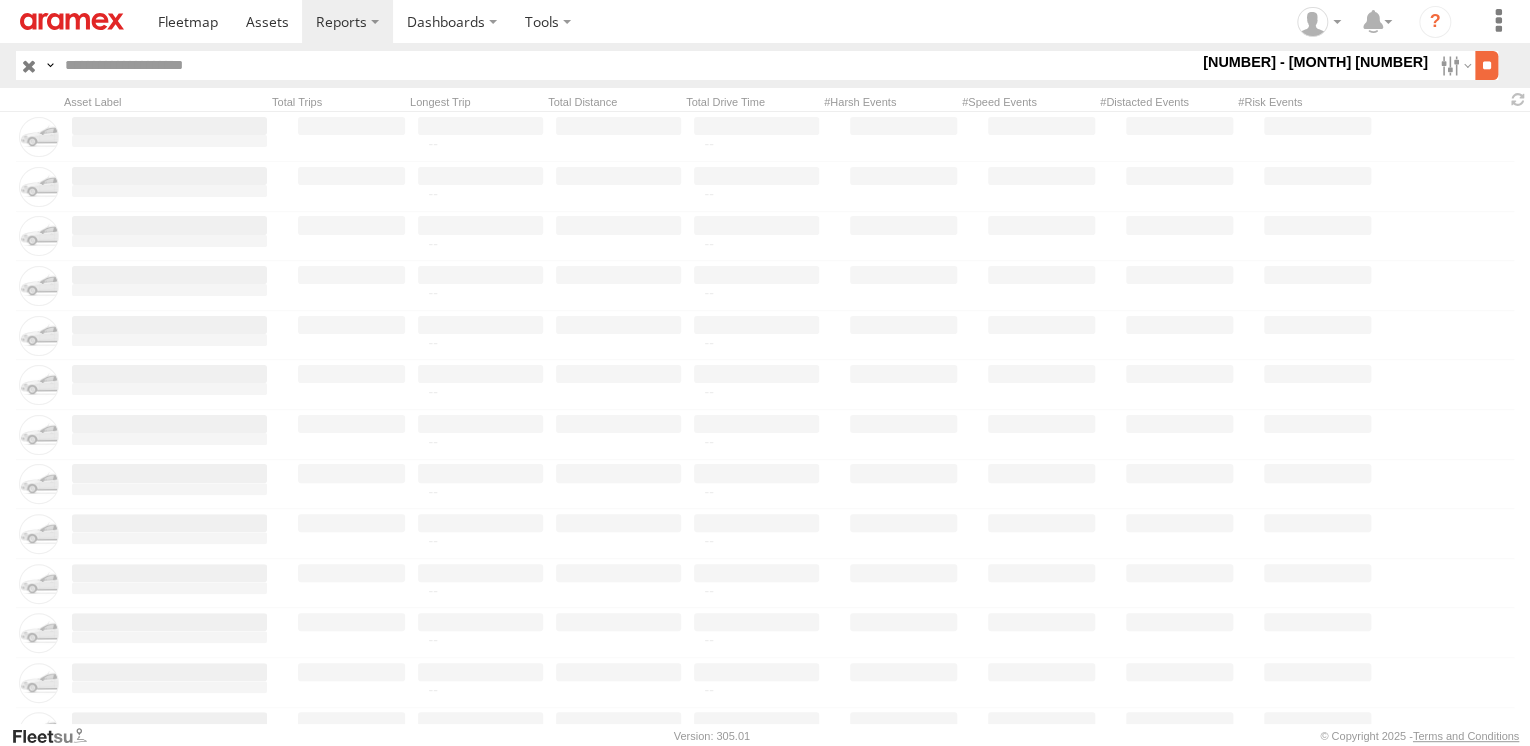 click on "**" at bounding box center [1486, 65] 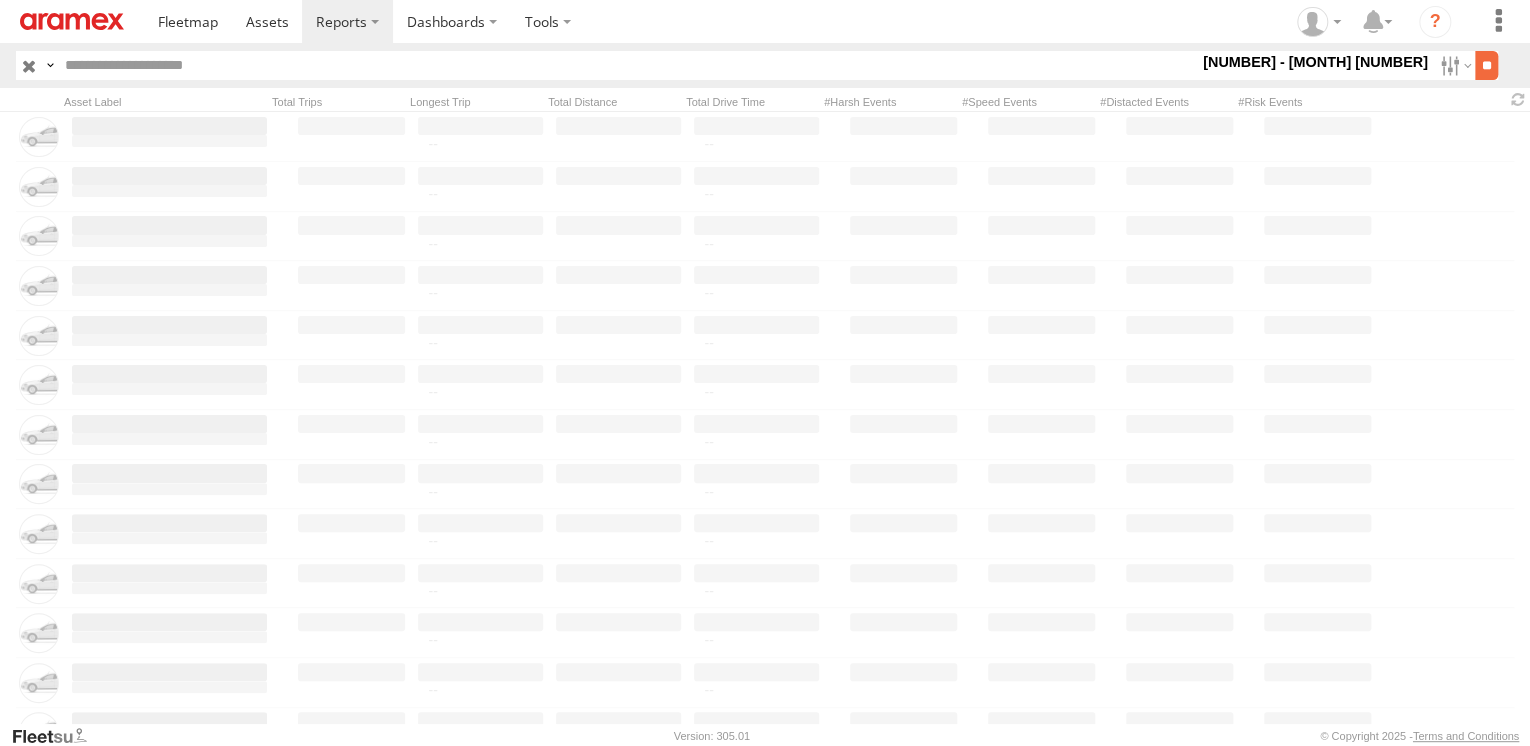 click on "**" at bounding box center [1486, 65] 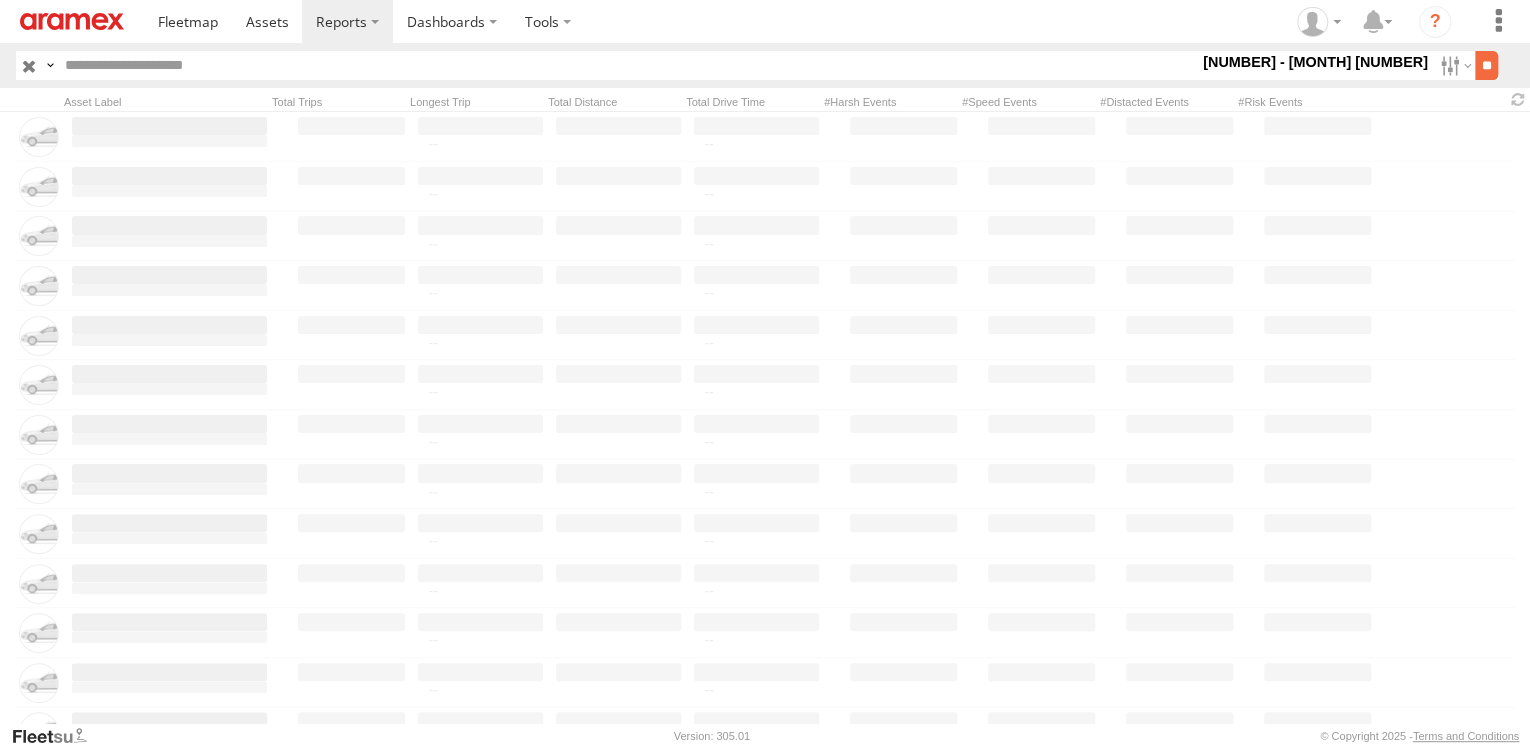 click on "**" at bounding box center [1486, 65] 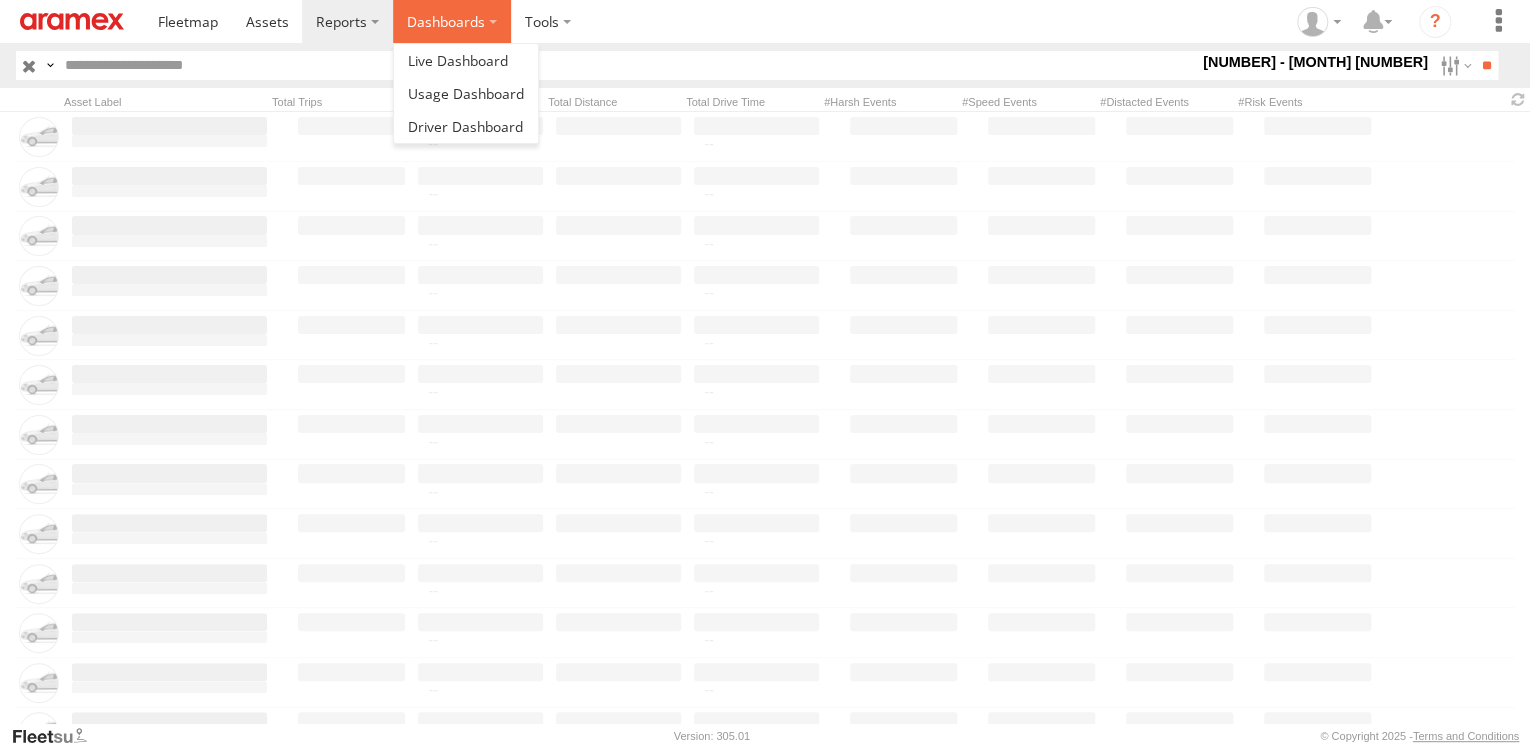 click on "Dashboards" at bounding box center (452, 21) 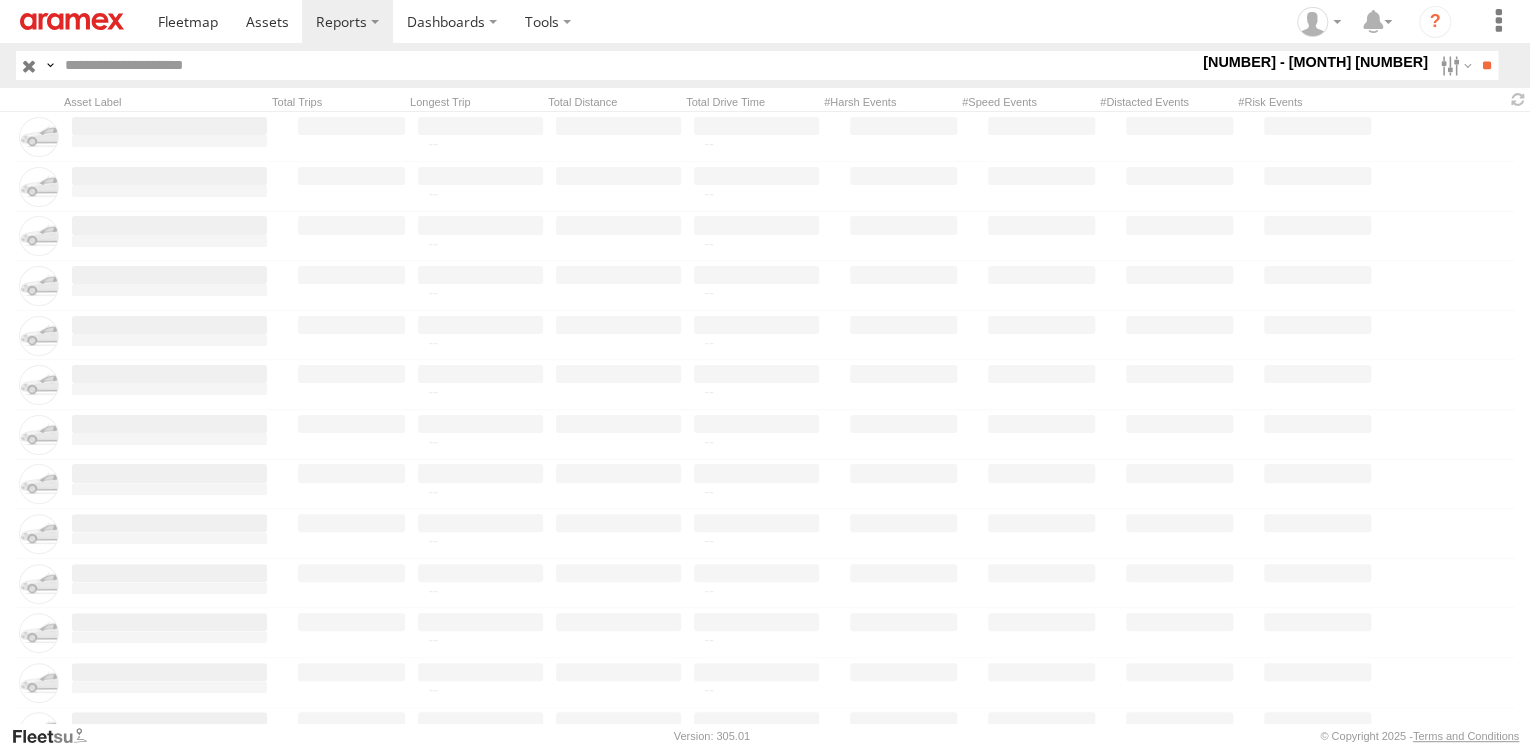 click at bounding box center (627, 65) 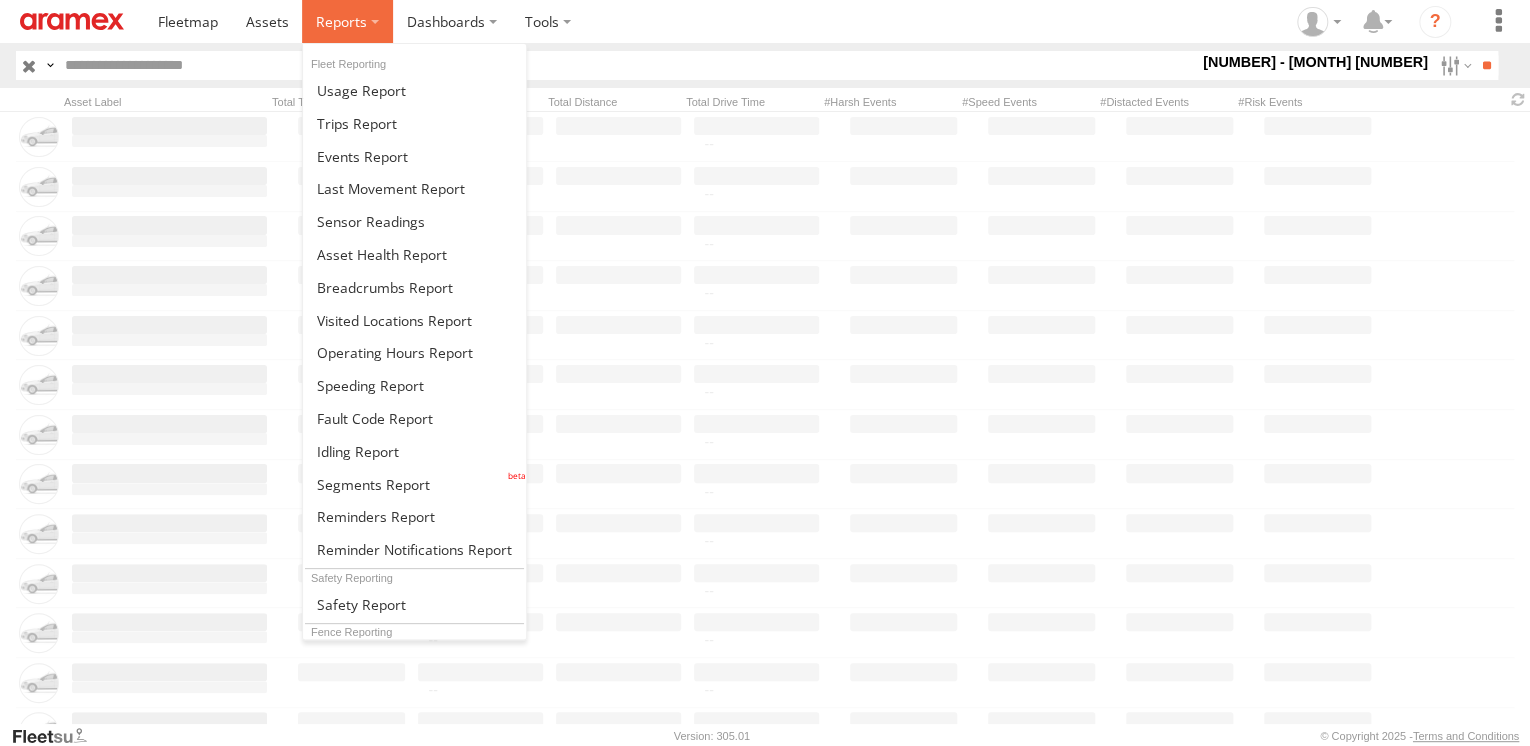 click at bounding box center (347, 21) 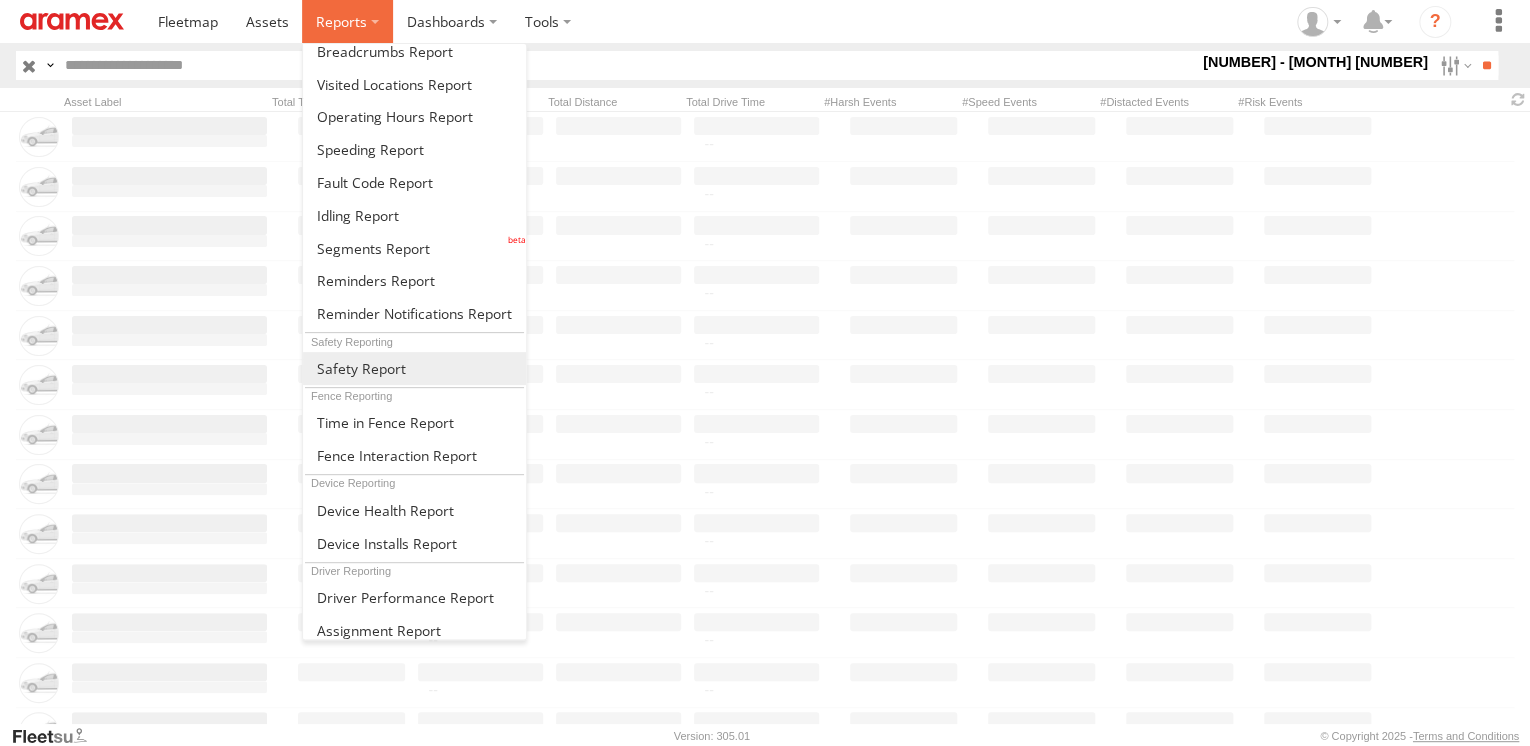 scroll, scrollTop: 283, scrollLeft: 0, axis: vertical 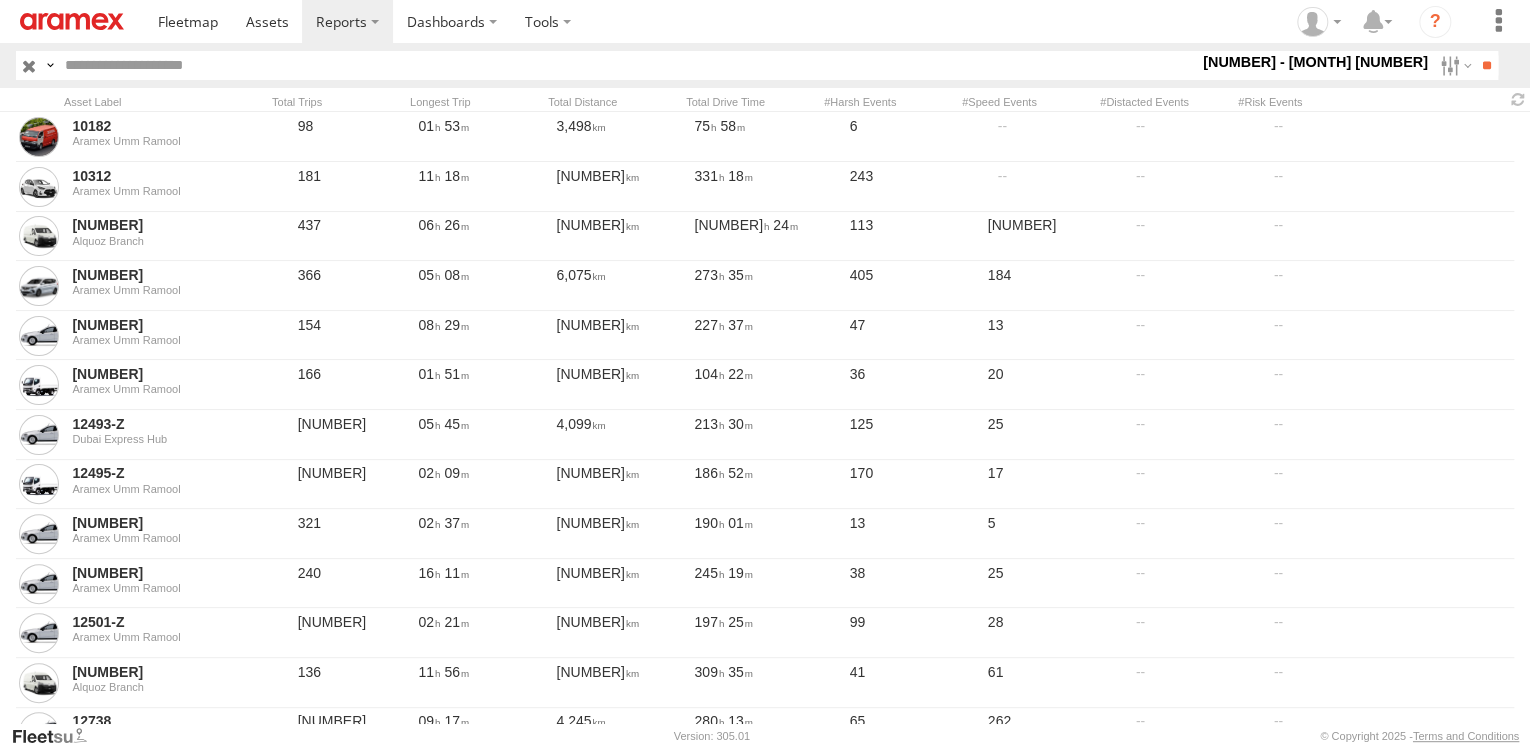 click at bounding box center (834, 21) 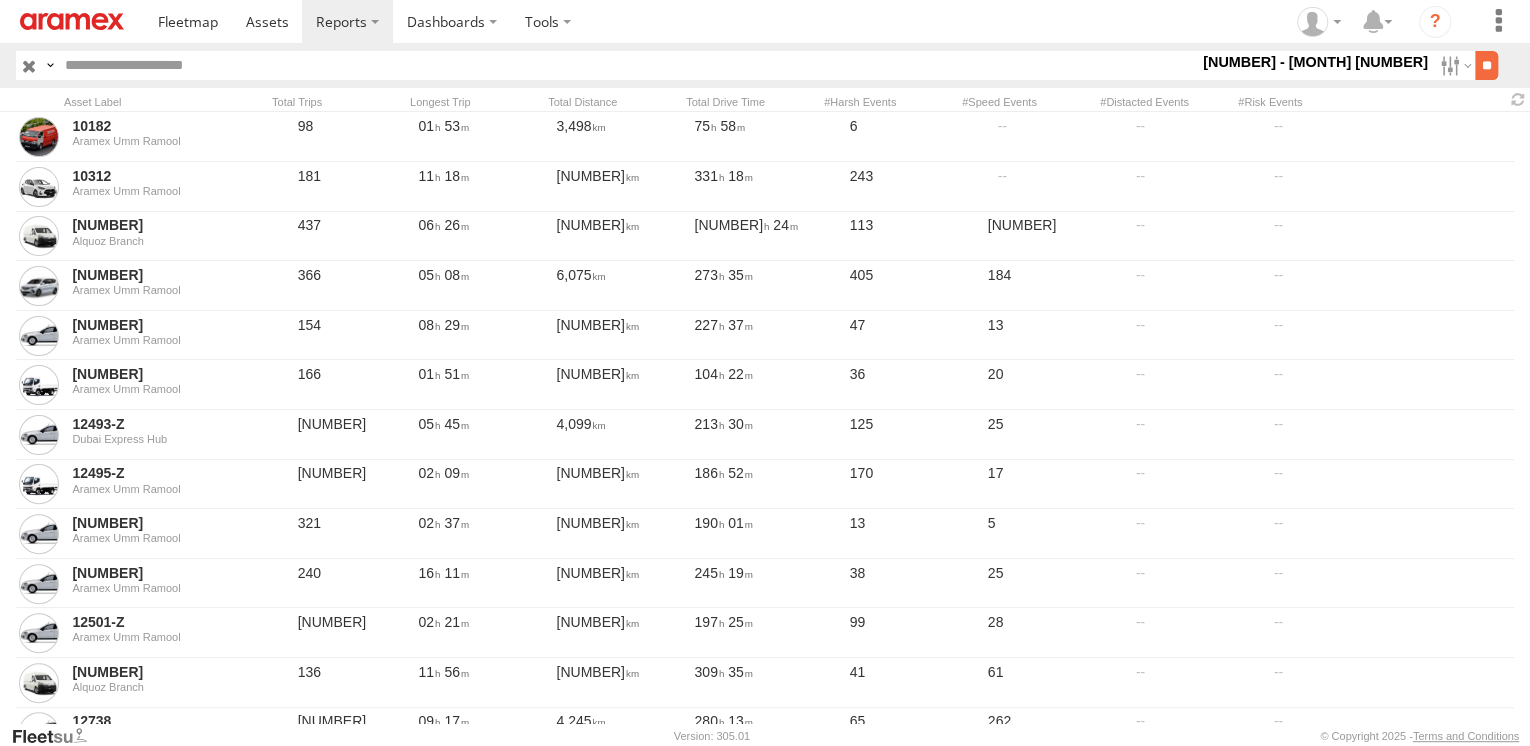click on "**" at bounding box center (1486, 65) 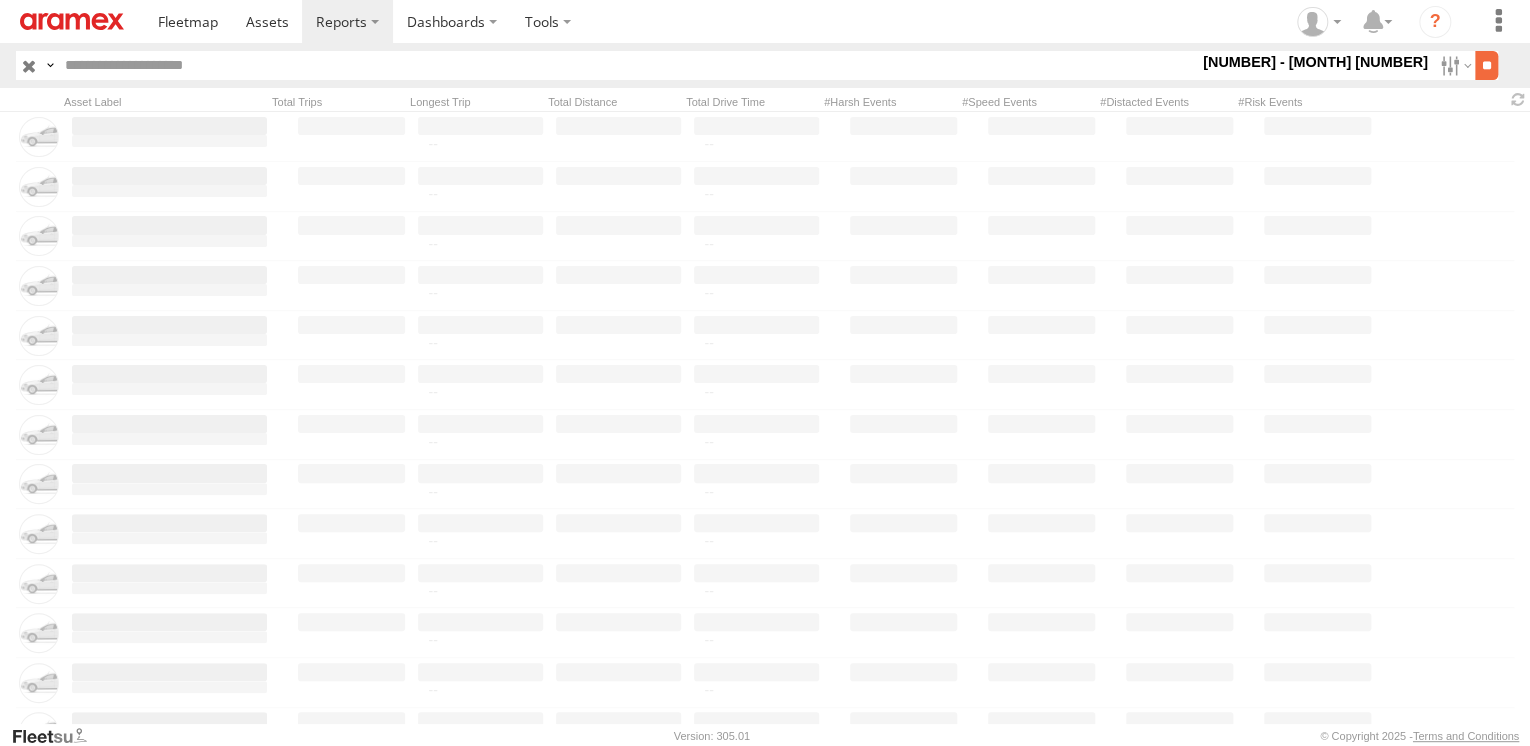 click on "**" at bounding box center [1486, 65] 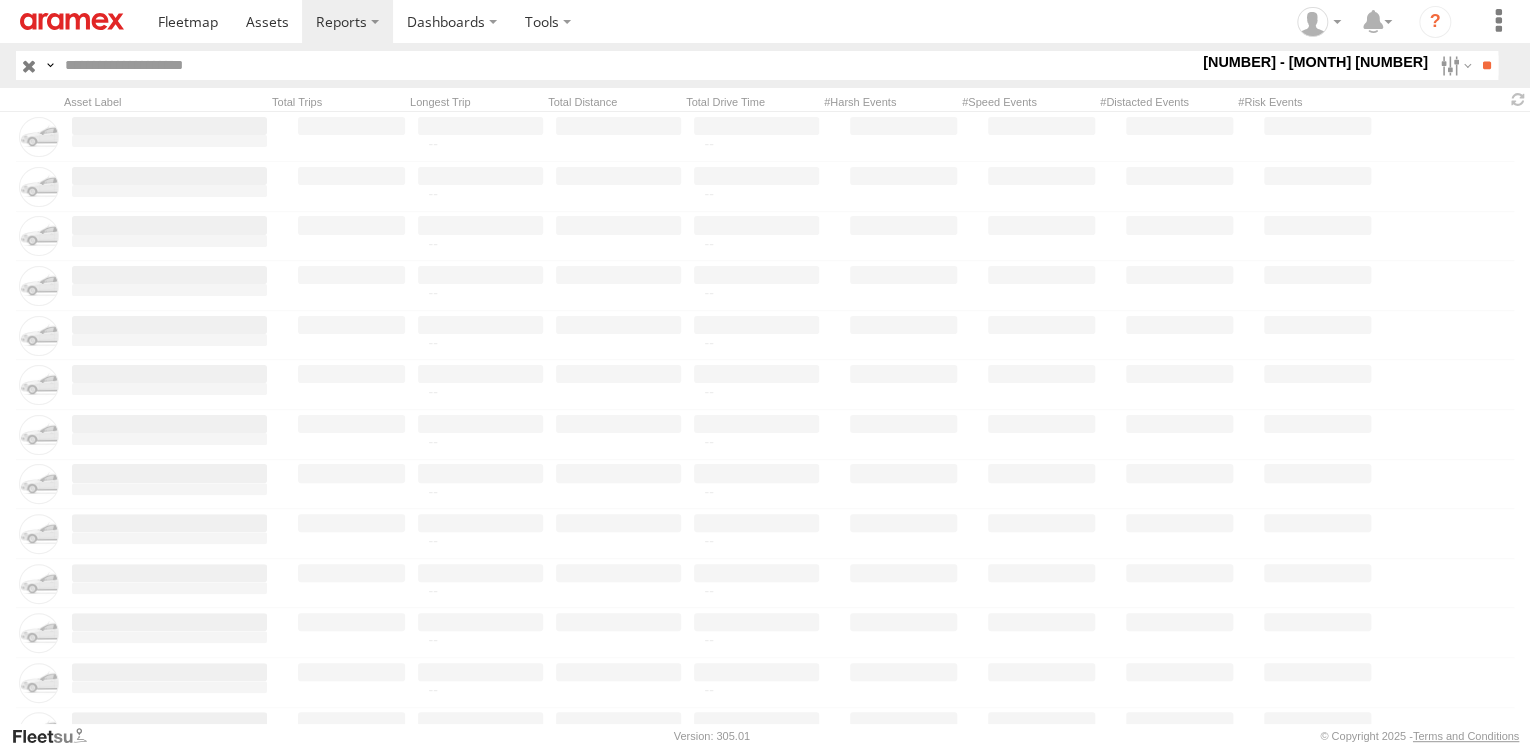 click on "Search Query
Asset ID
Asset Label
Registration
Manufacturer
Model
VIN
[MANUFACTURER]" at bounding box center (765, 65) 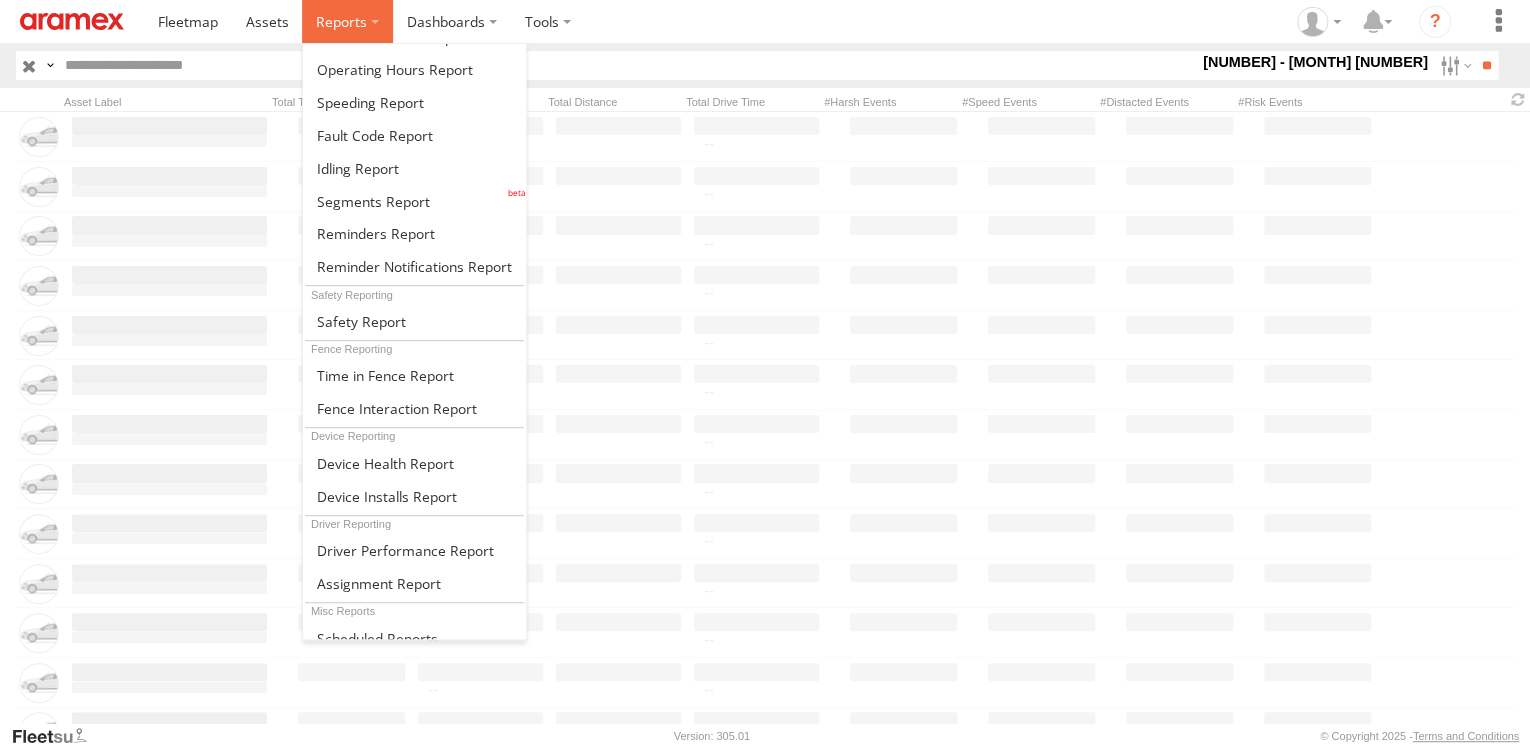 click at bounding box center (347, 21) 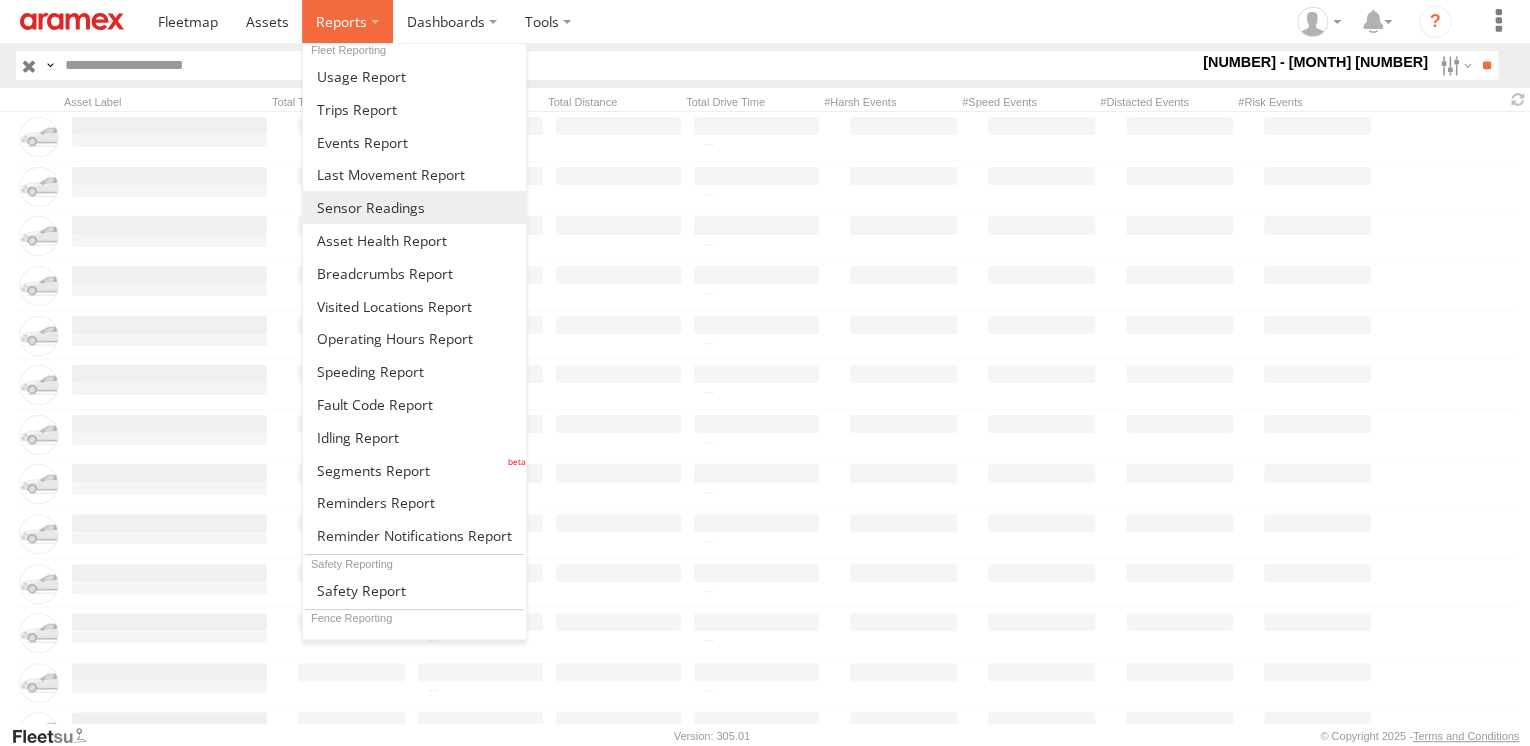 scroll, scrollTop: 0, scrollLeft: 0, axis: both 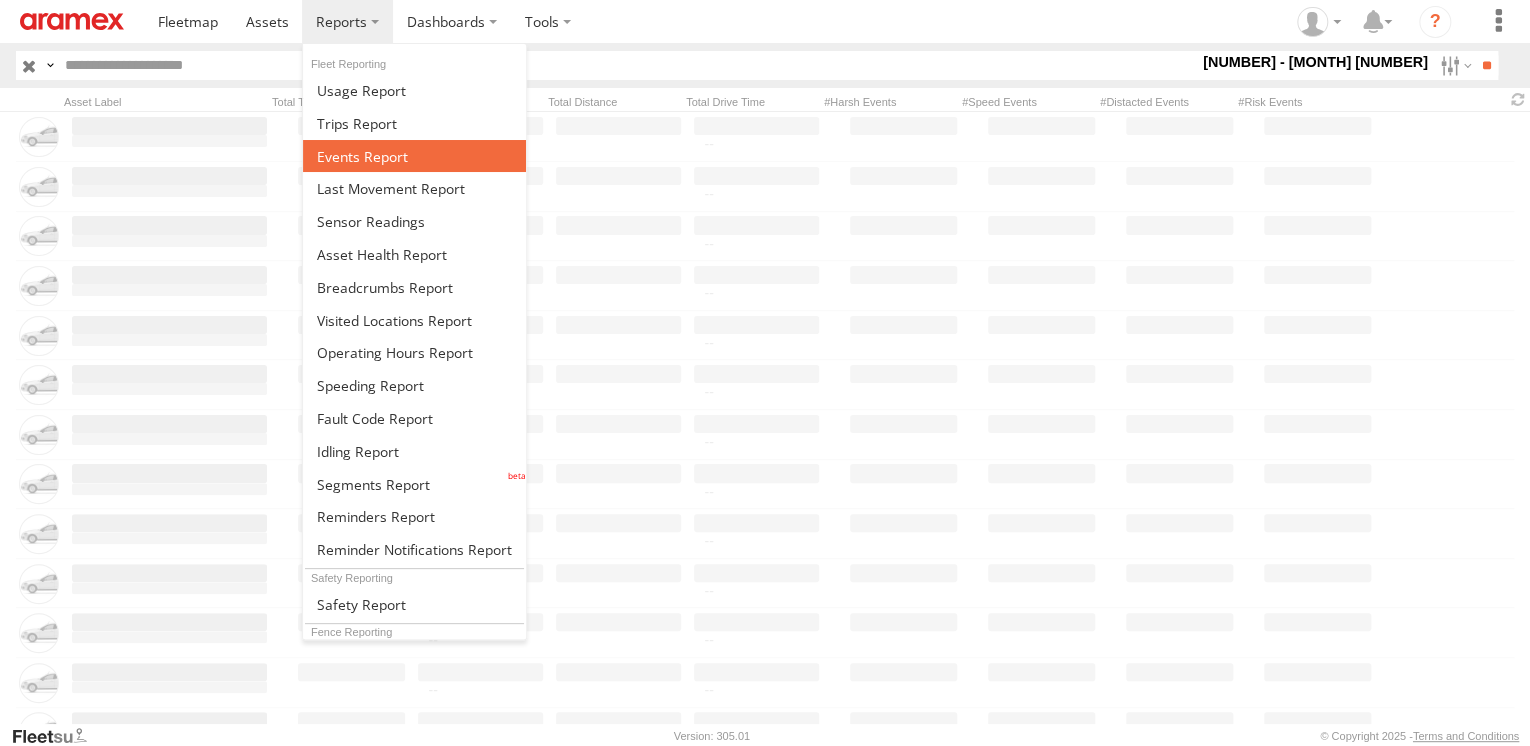 click at bounding box center (362, 156) 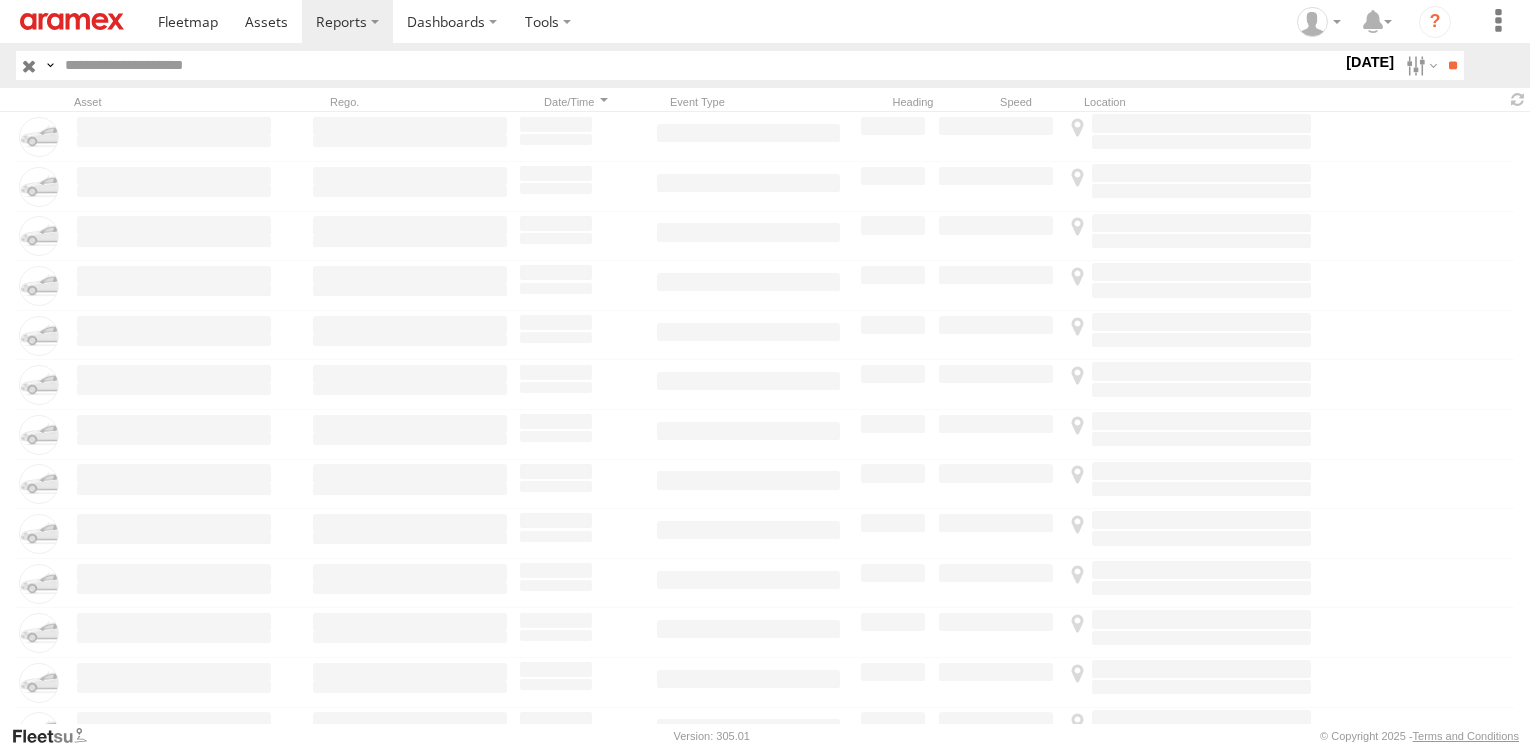 scroll, scrollTop: 0, scrollLeft: 0, axis: both 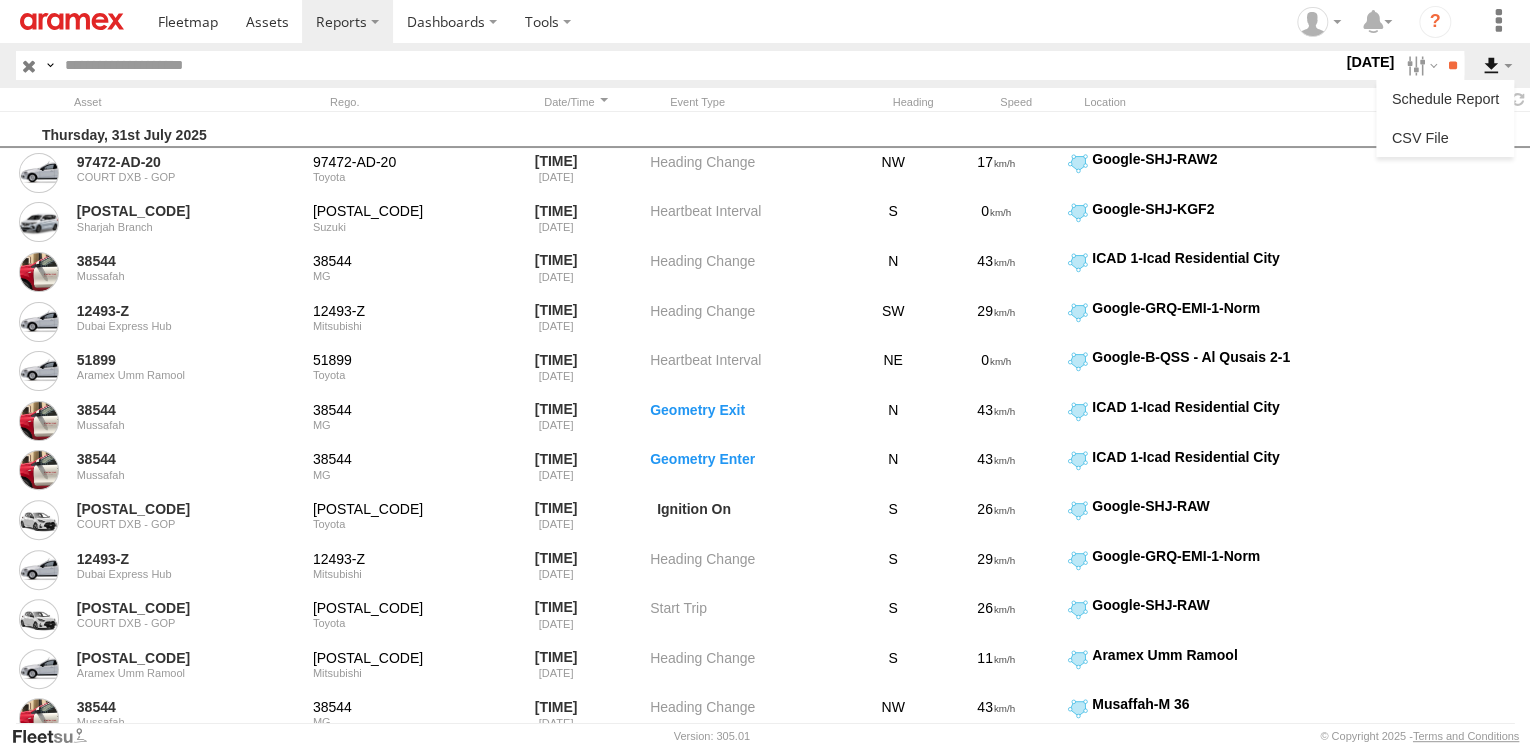 click at bounding box center [1497, 65] 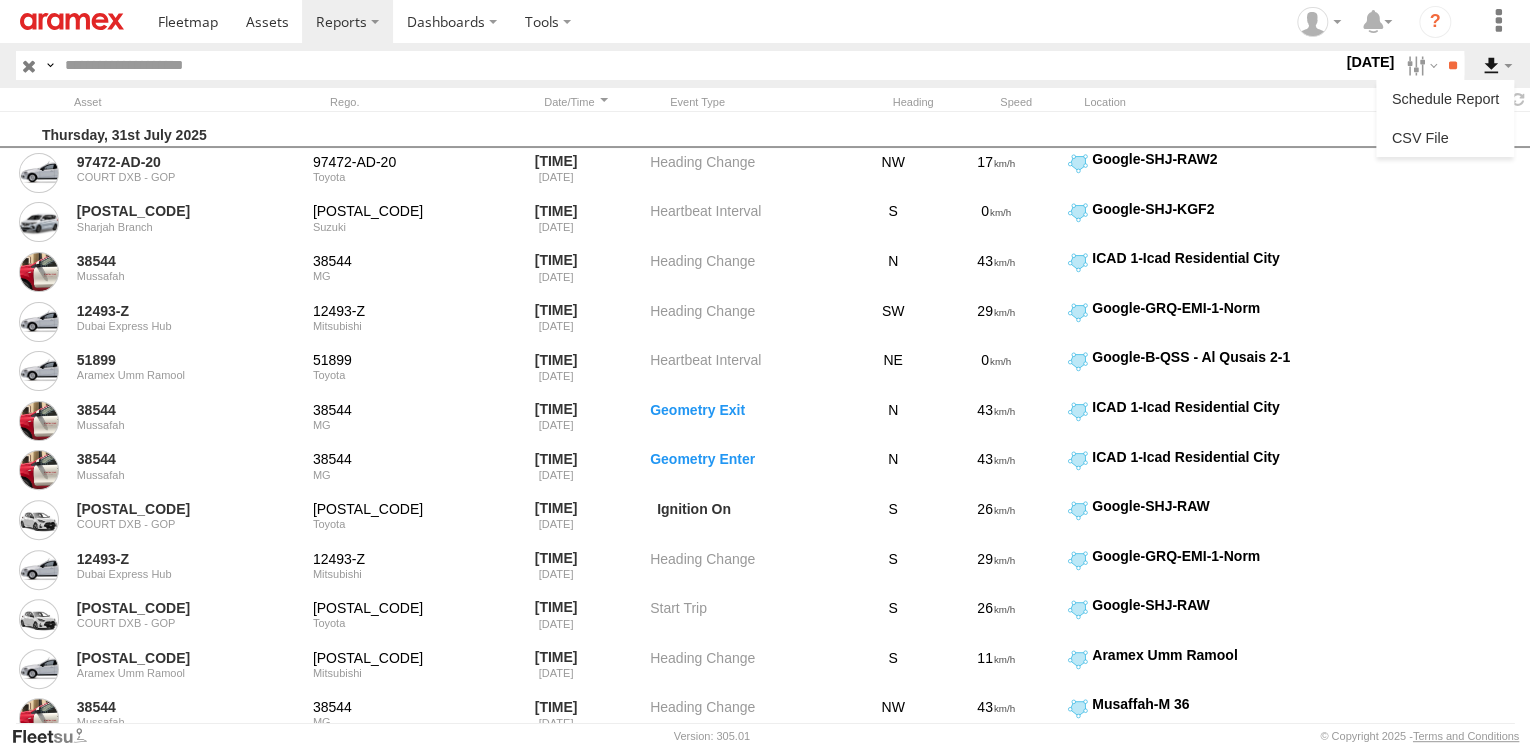 click at bounding box center (1497, 65) 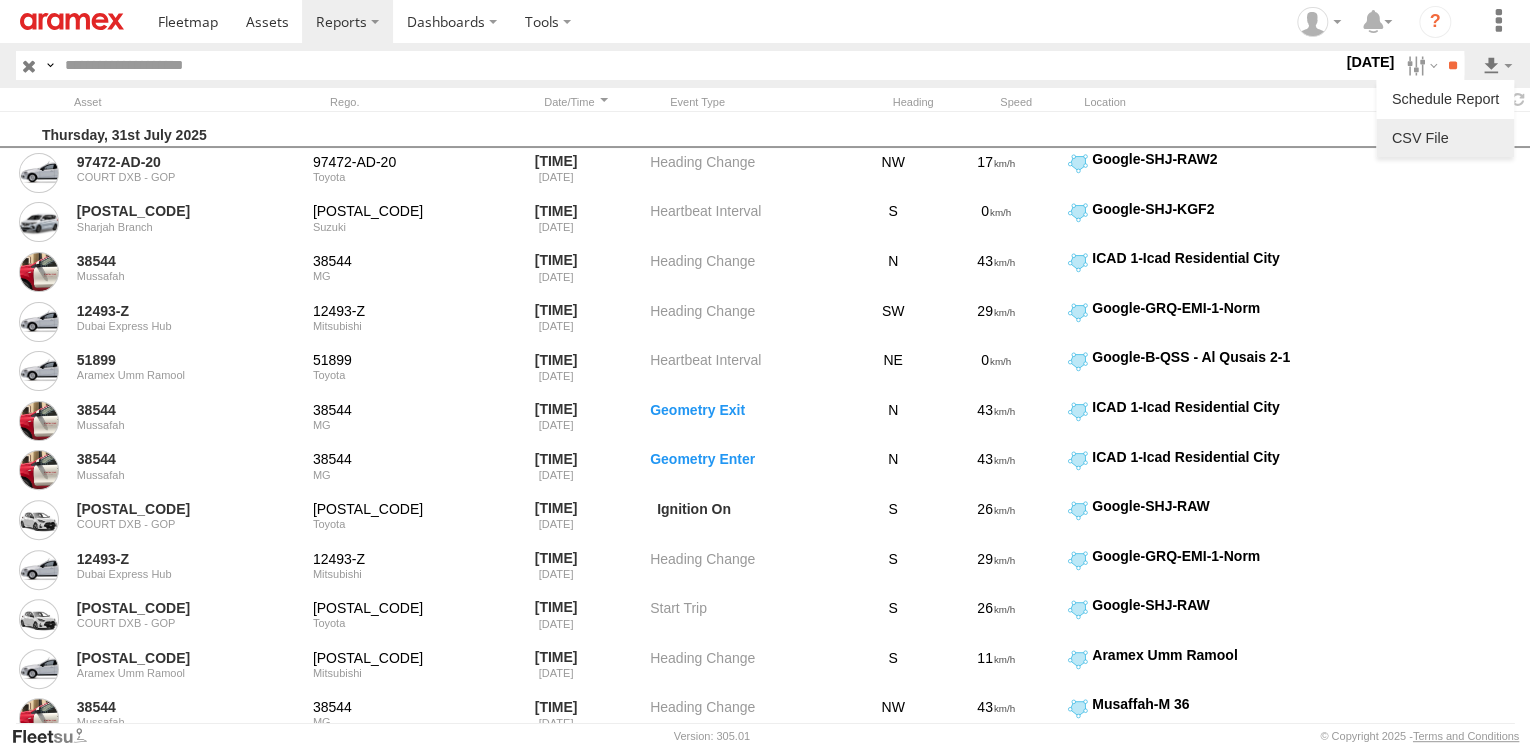click at bounding box center (1445, 138) 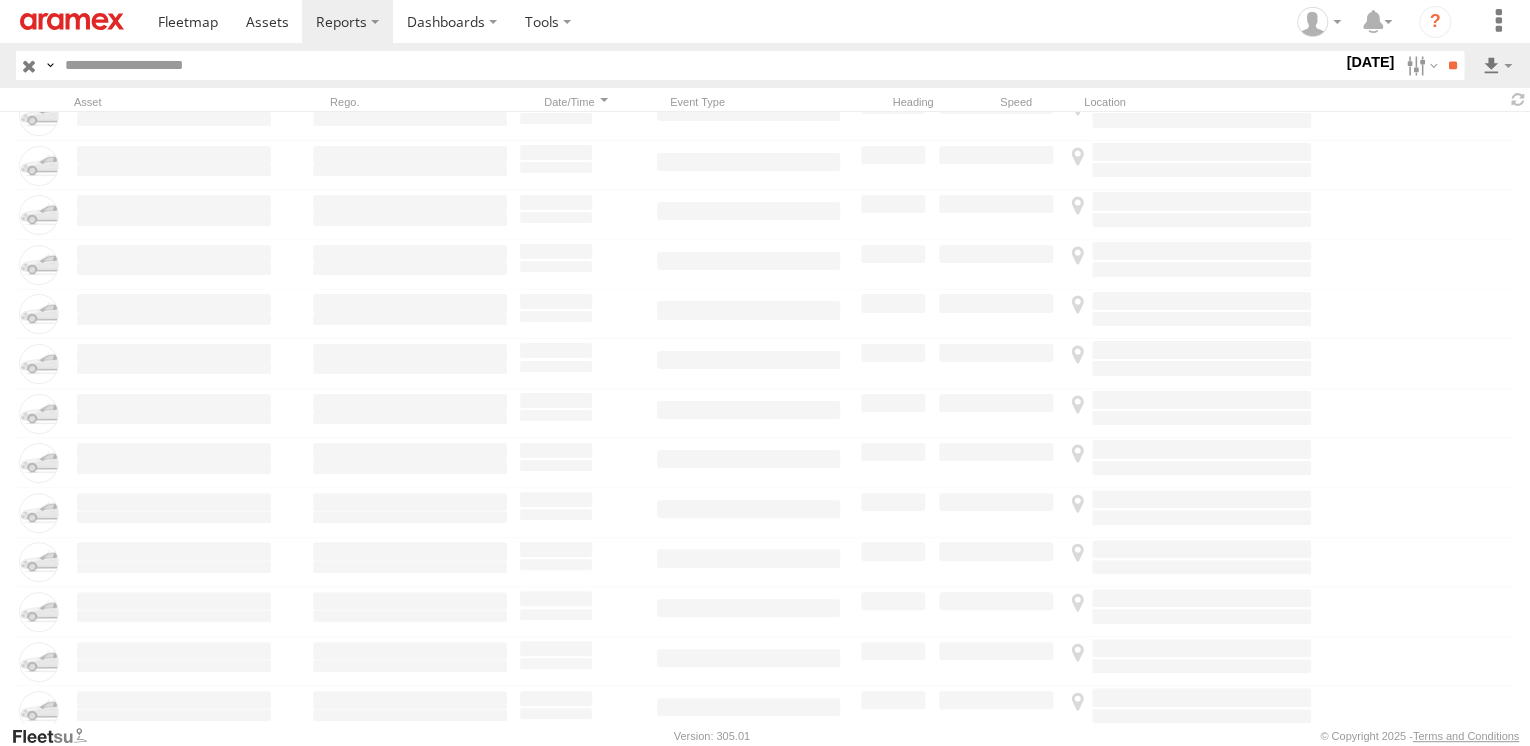scroll, scrollTop: 11440, scrollLeft: 0, axis: vertical 